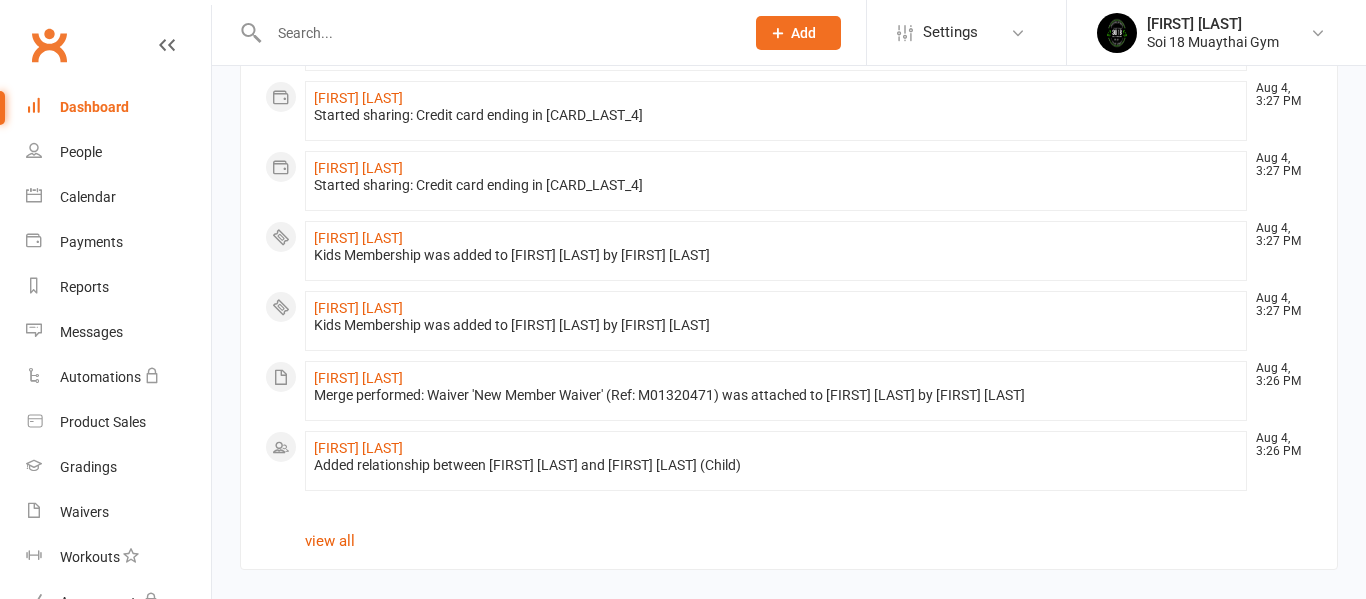 scroll, scrollTop: 0, scrollLeft: 0, axis: both 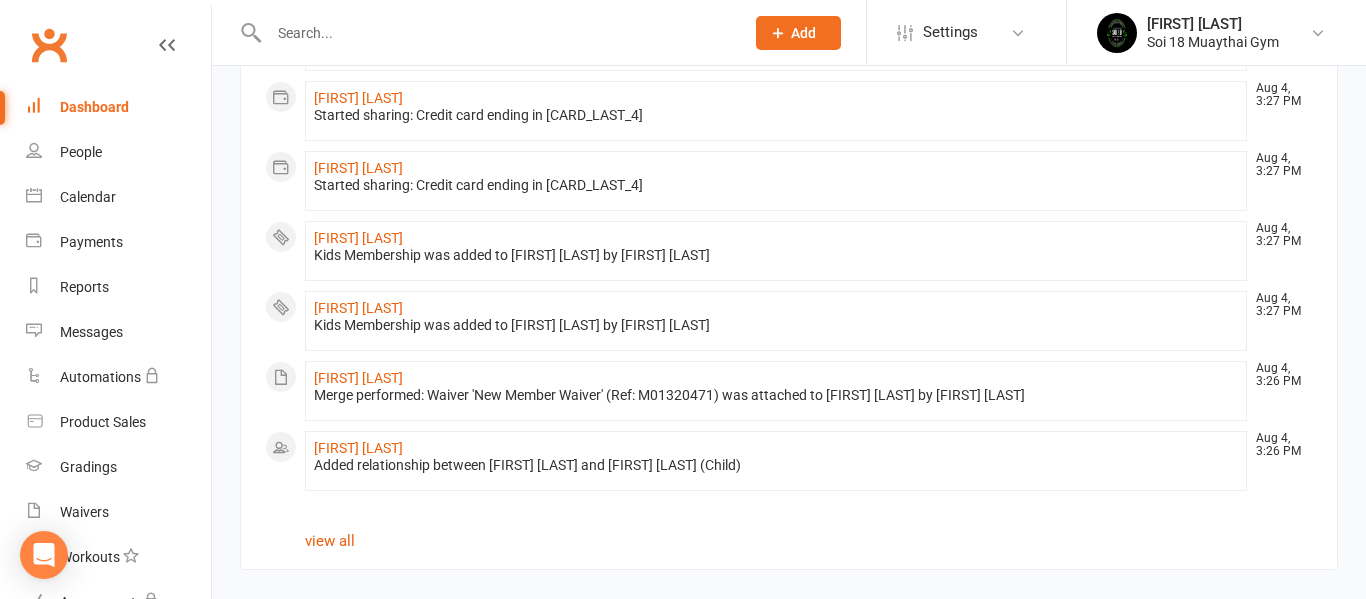 click on "Dashboard" at bounding box center (94, 107) 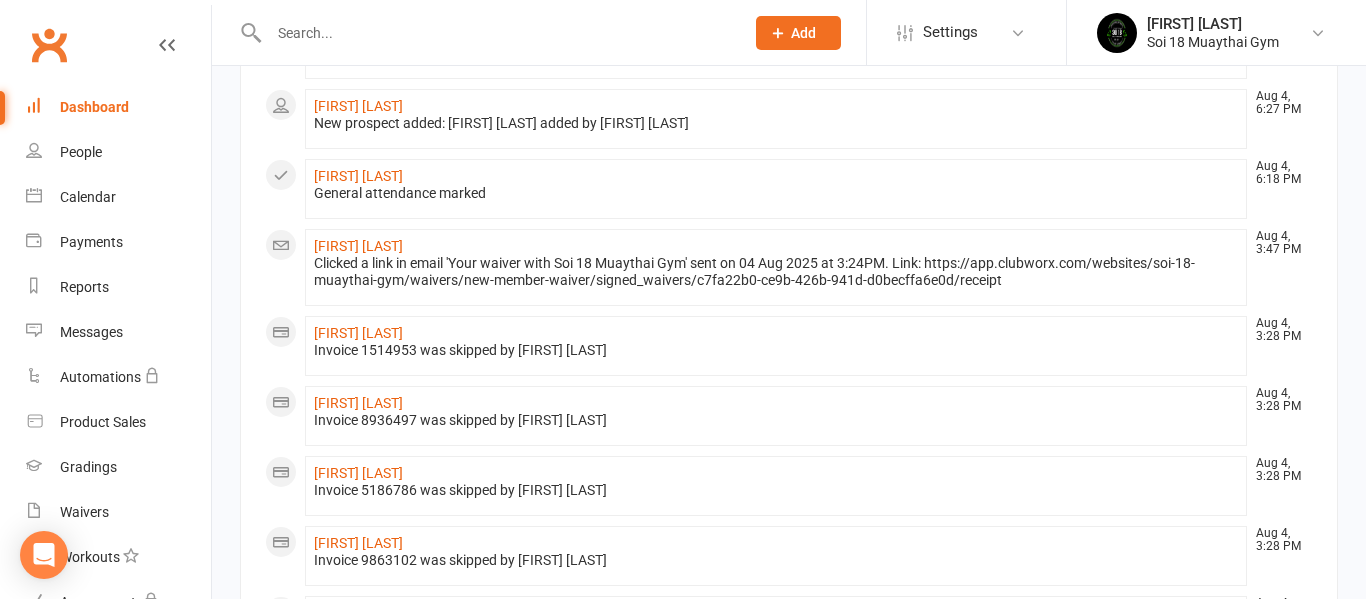 scroll, scrollTop: 0, scrollLeft: 0, axis: both 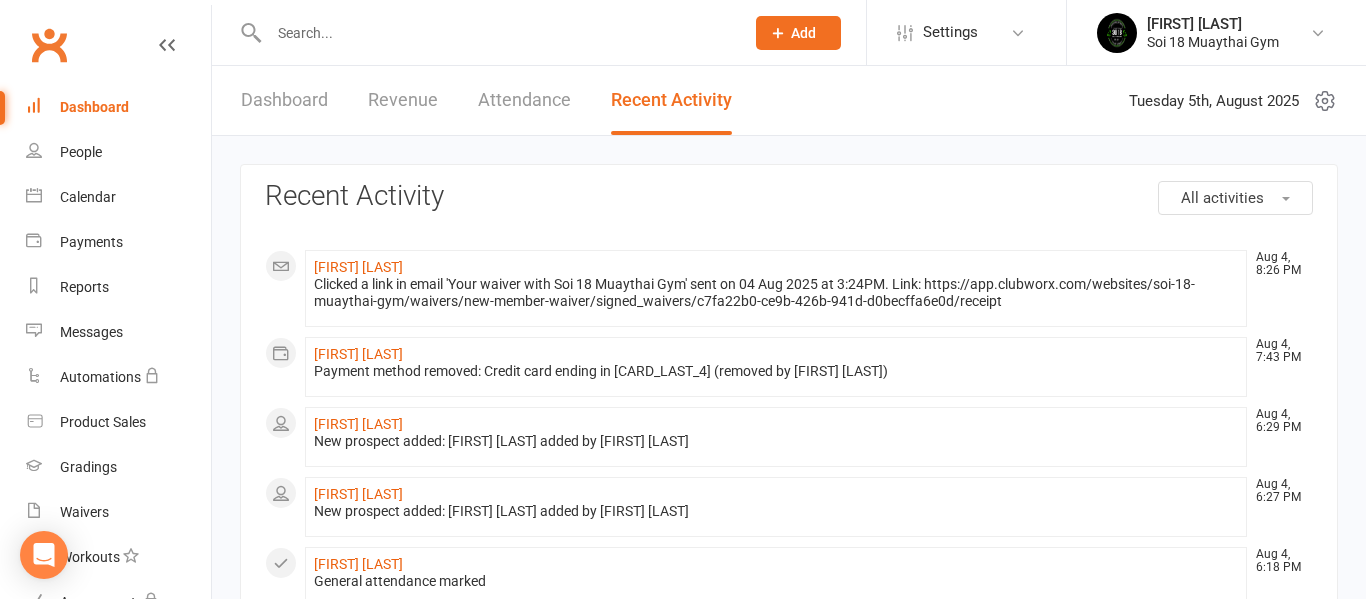 click on "Dashboard" at bounding box center (284, 100) 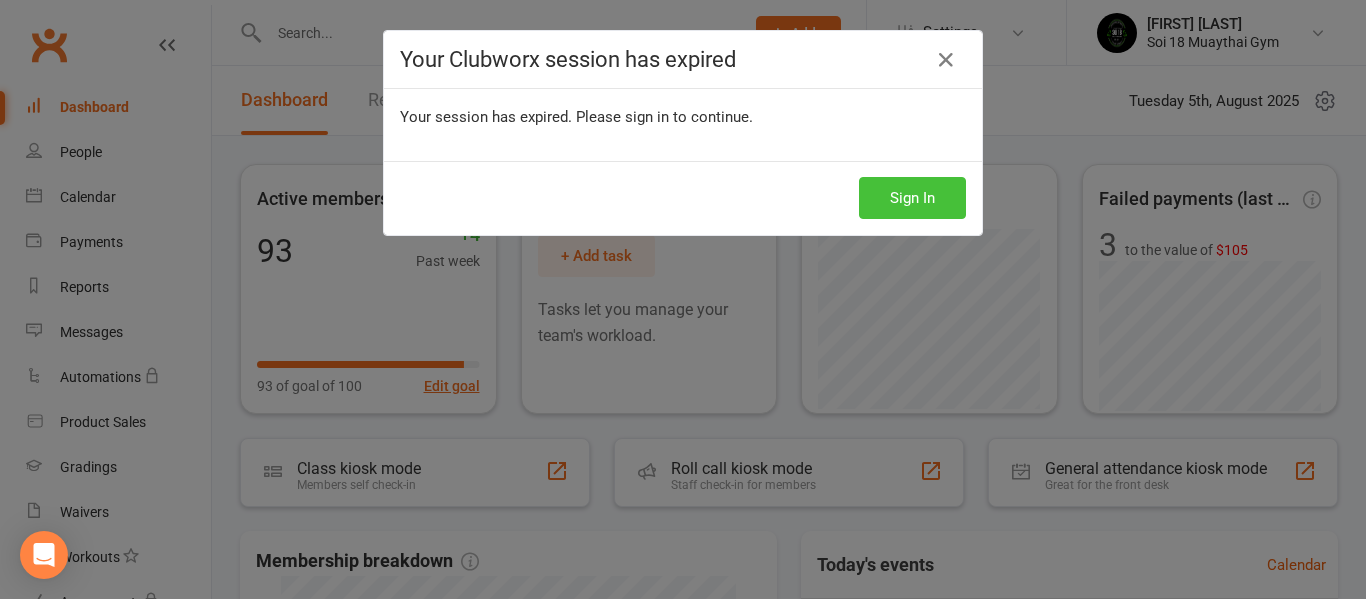 click on "Sign In" at bounding box center [912, 198] 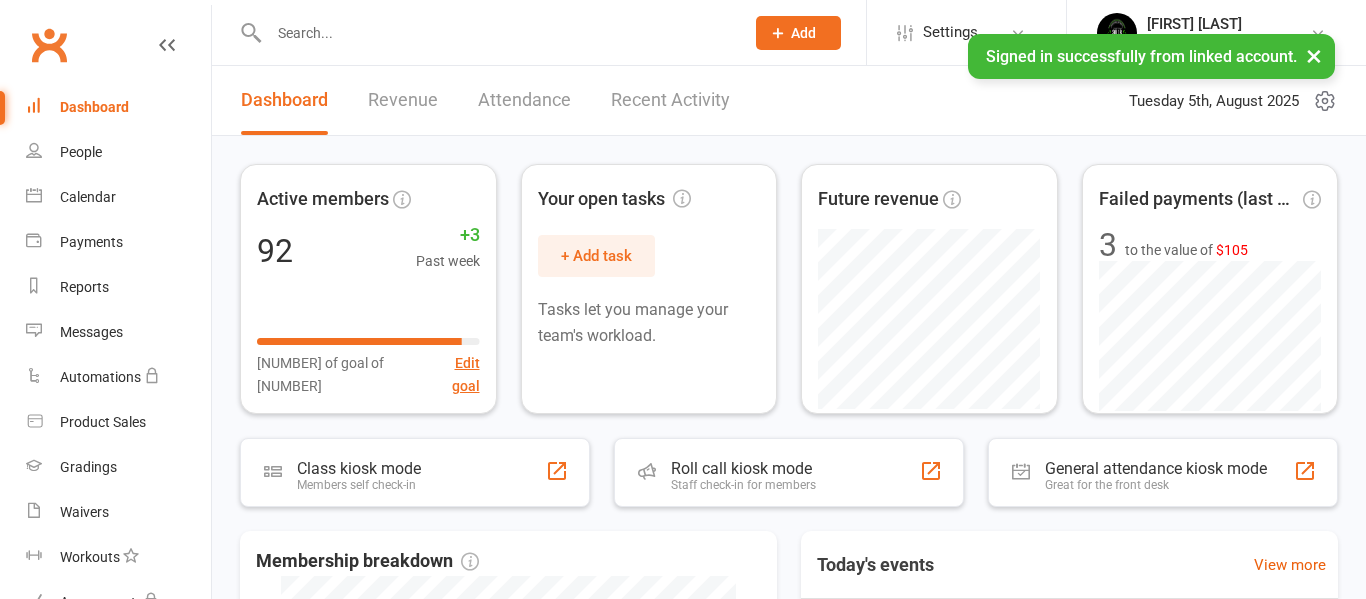 scroll, scrollTop: 0, scrollLeft: 0, axis: both 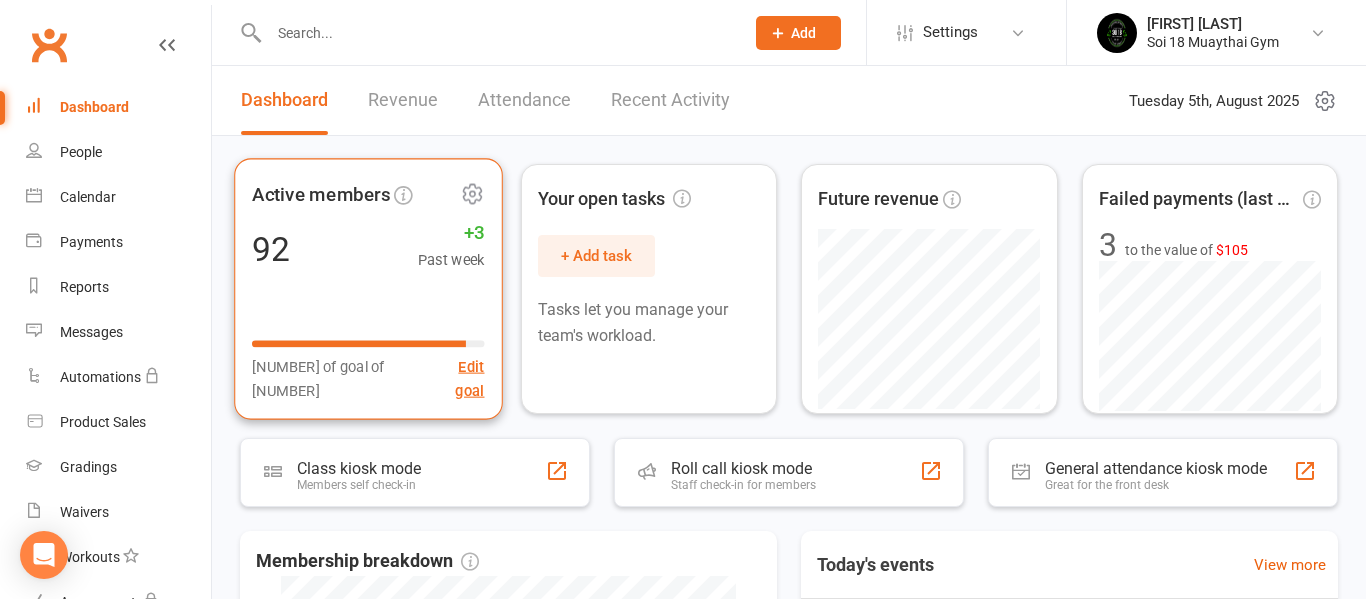 click on "Active members   92 +3 Past week 92 of goal of 100 Edit goal" at bounding box center (368, 288) 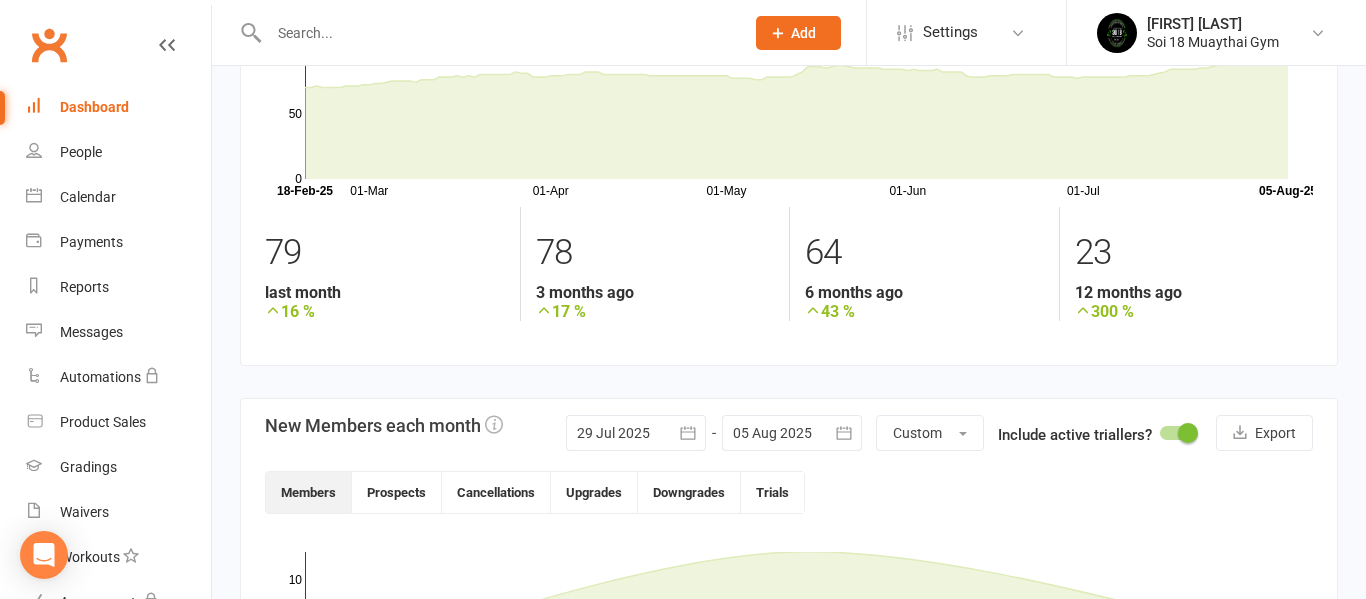 scroll, scrollTop: 171, scrollLeft: 0, axis: vertical 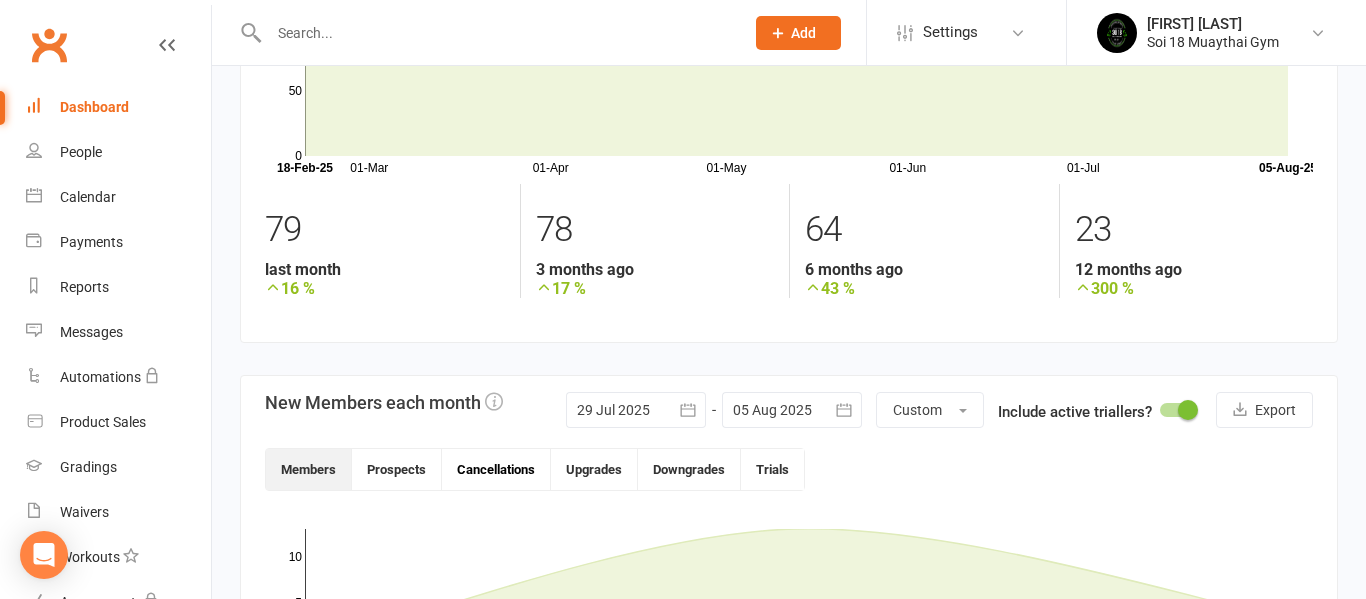 click on "Cancellations" at bounding box center (496, 469) 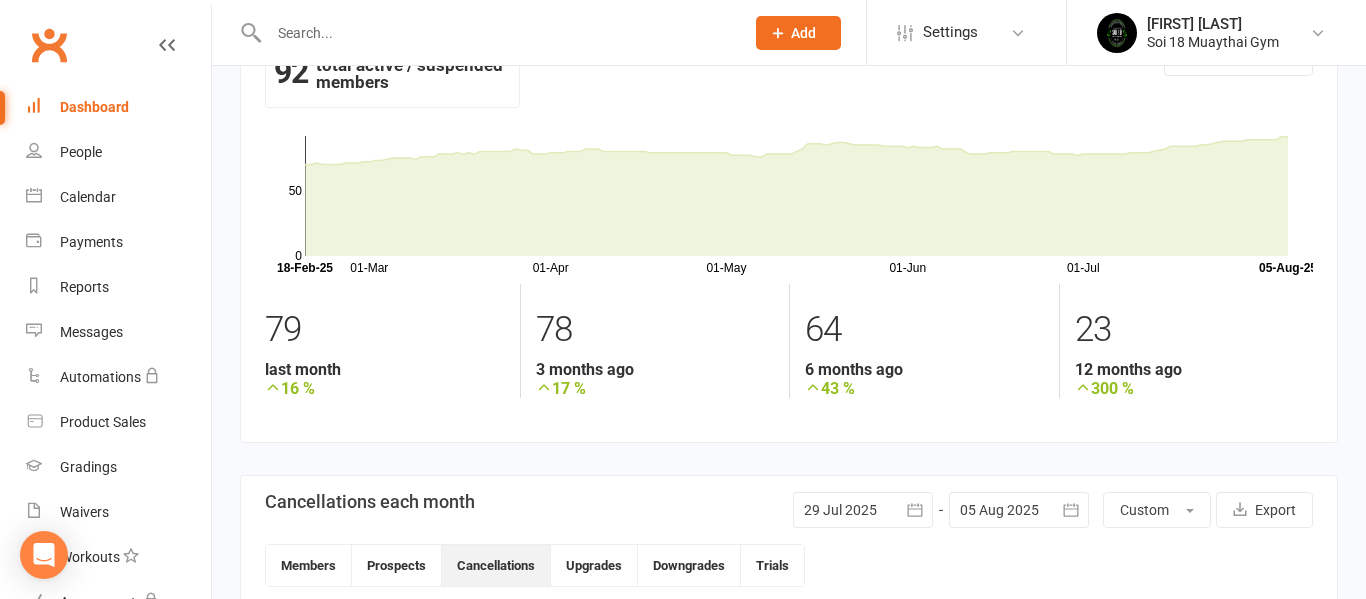 scroll, scrollTop: 0, scrollLeft: 0, axis: both 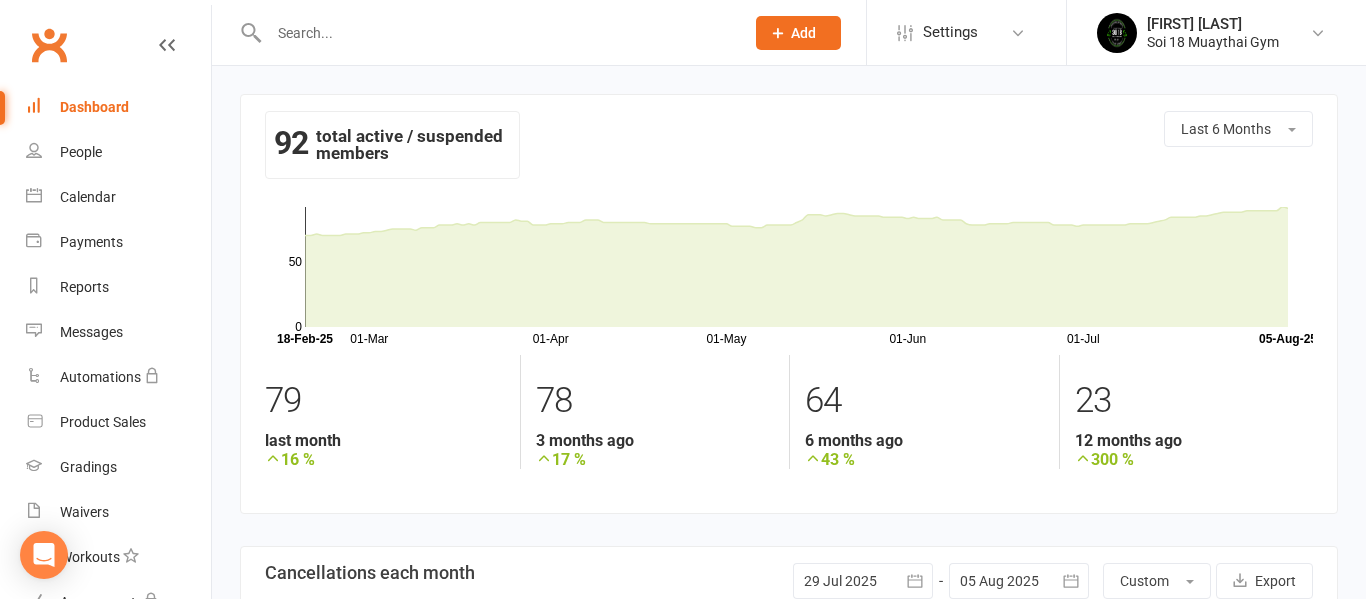 click on "Dashboard" at bounding box center (94, 107) 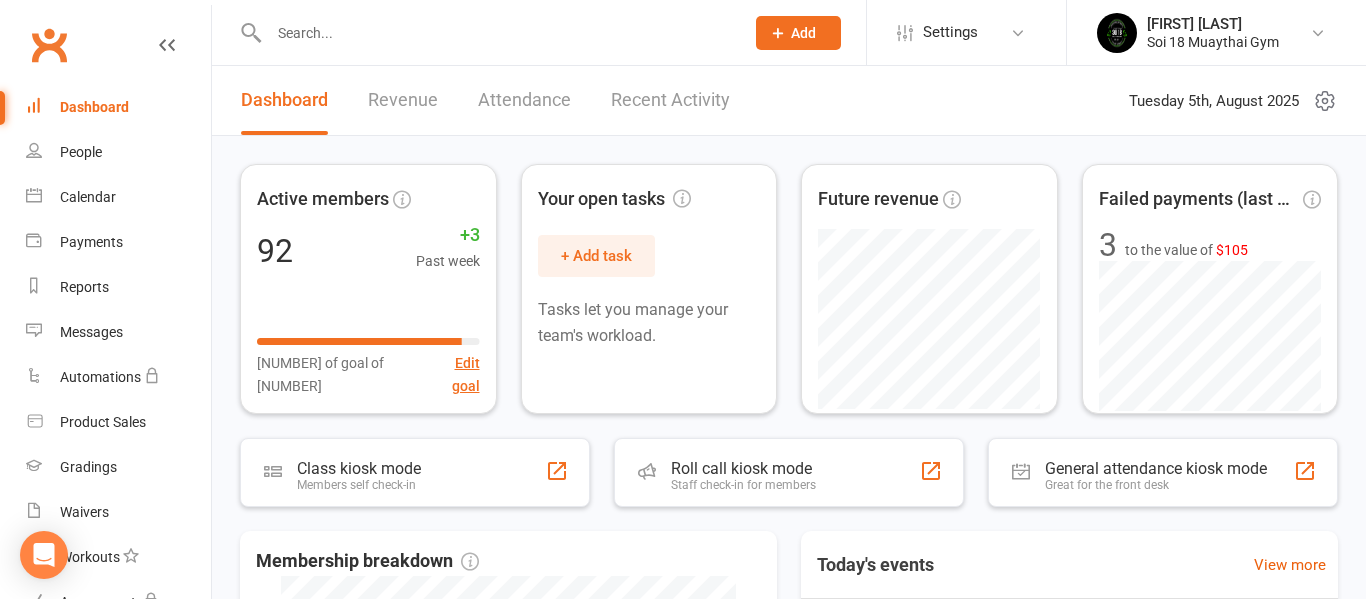click on "Revenue" at bounding box center [403, 100] 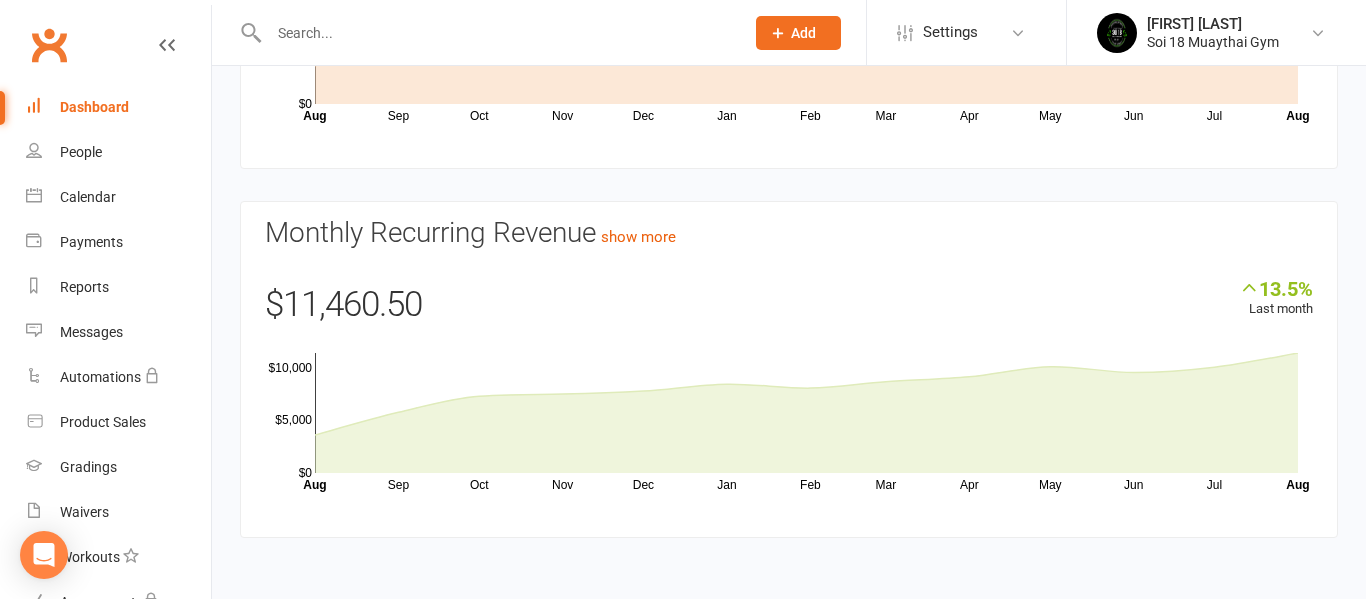 scroll, scrollTop: 0, scrollLeft: 0, axis: both 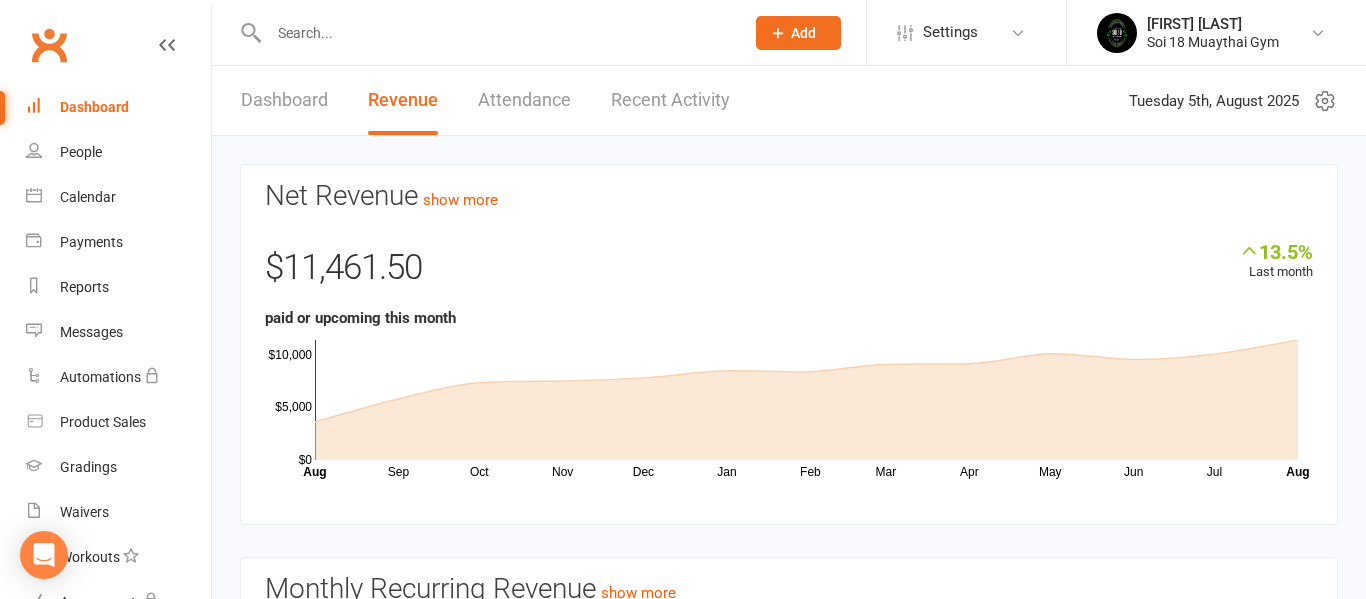click on "Dashboard" at bounding box center (284, 100) 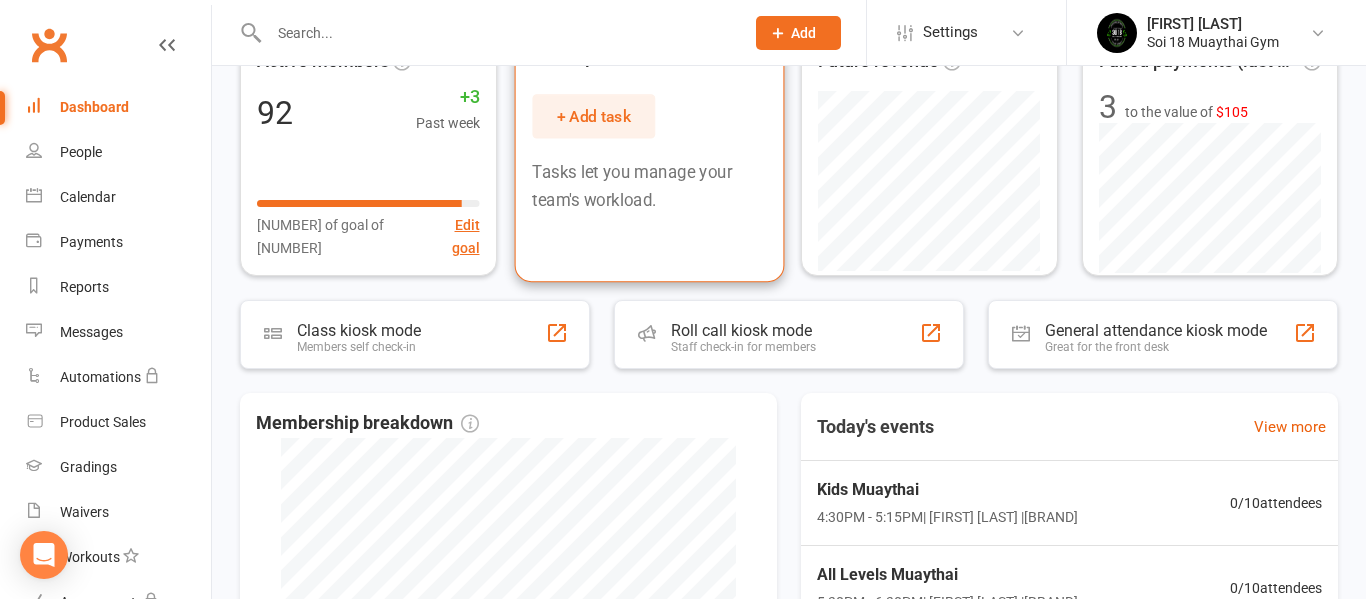 scroll, scrollTop: 243, scrollLeft: 0, axis: vertical 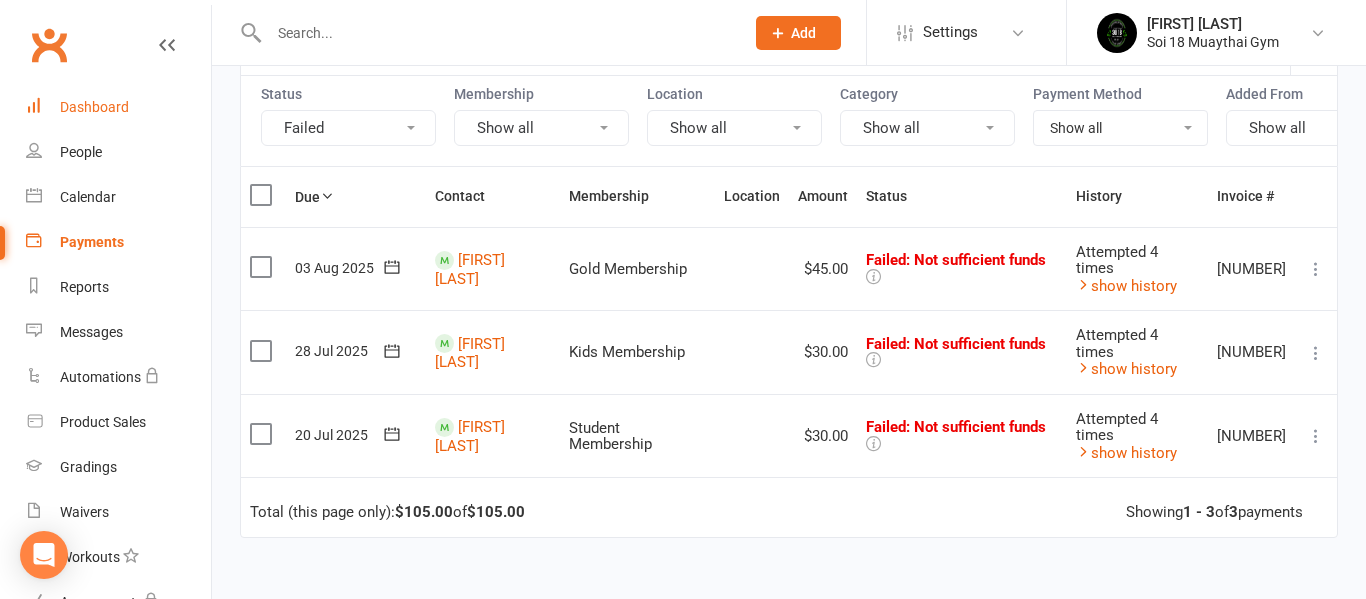 click on "Dashboard" at bounding box center (94, 107) 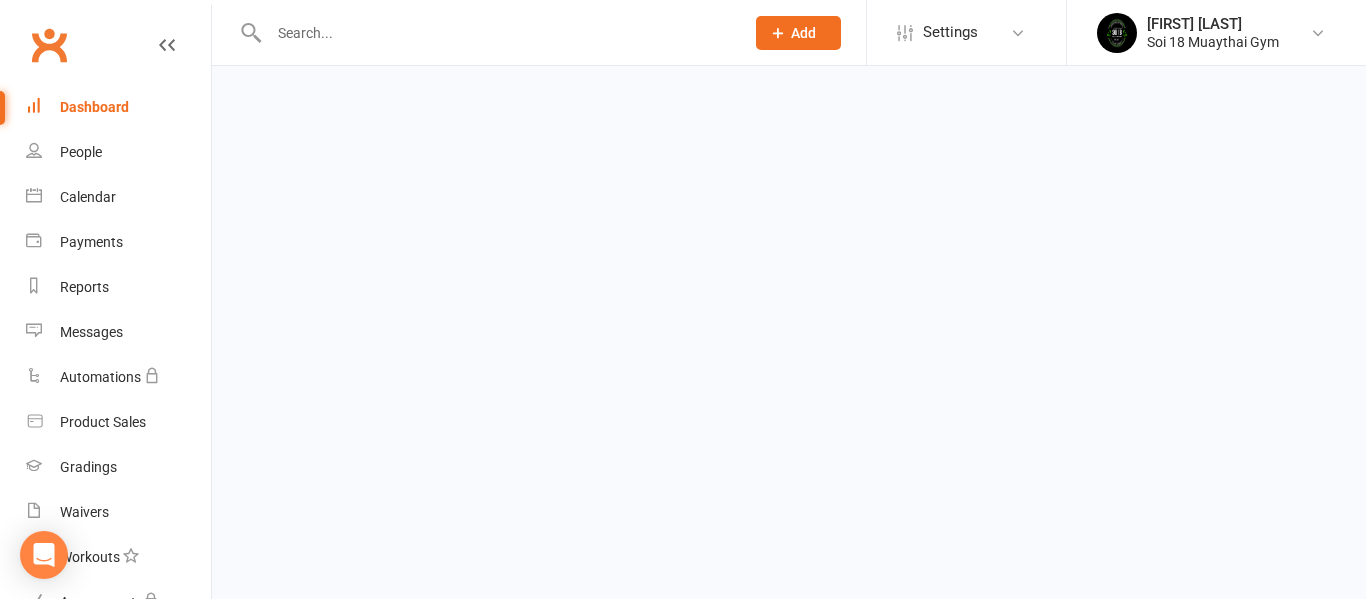 scroll, scrollTop: 0, scrollLeft: 0, axis: both 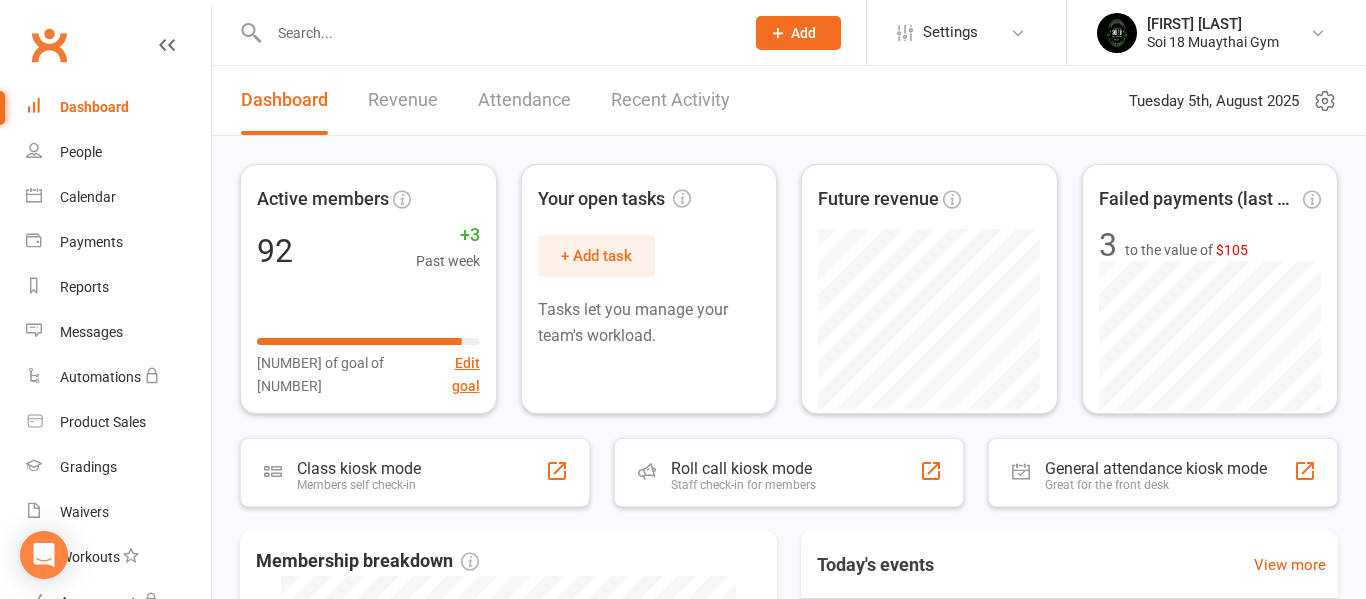click on "Recent Activity" at bounding box center (670, 100) 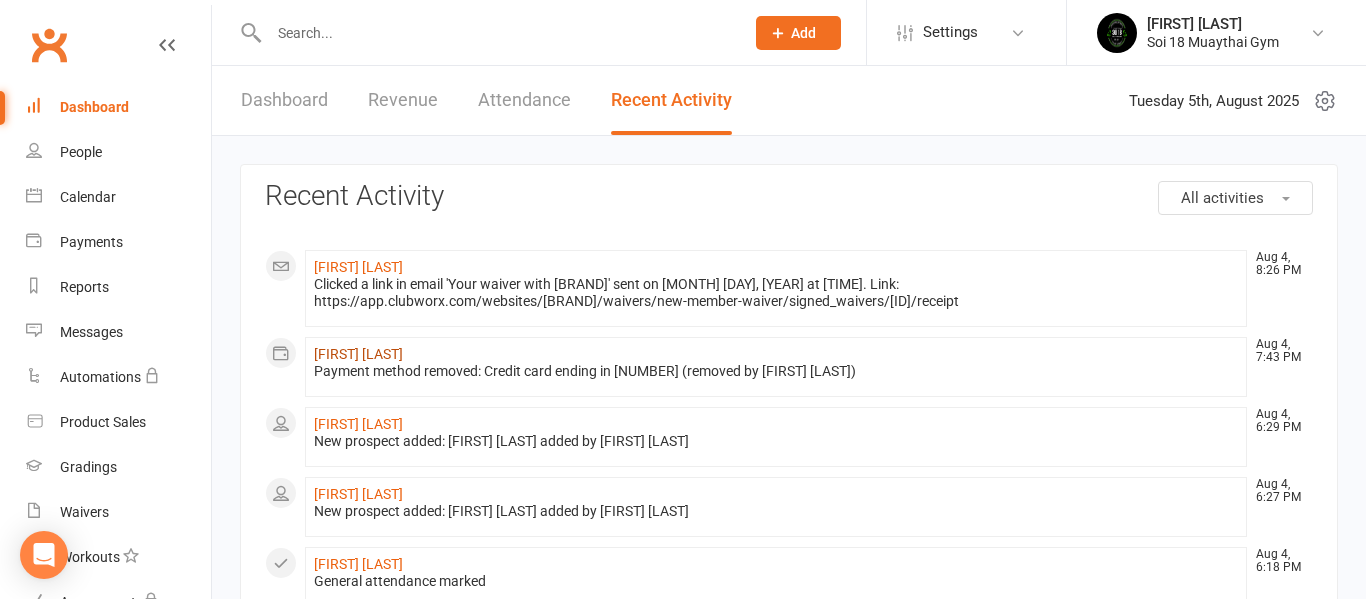 click on "[FIRST] [LAST]" at bounding box center (358, 354) 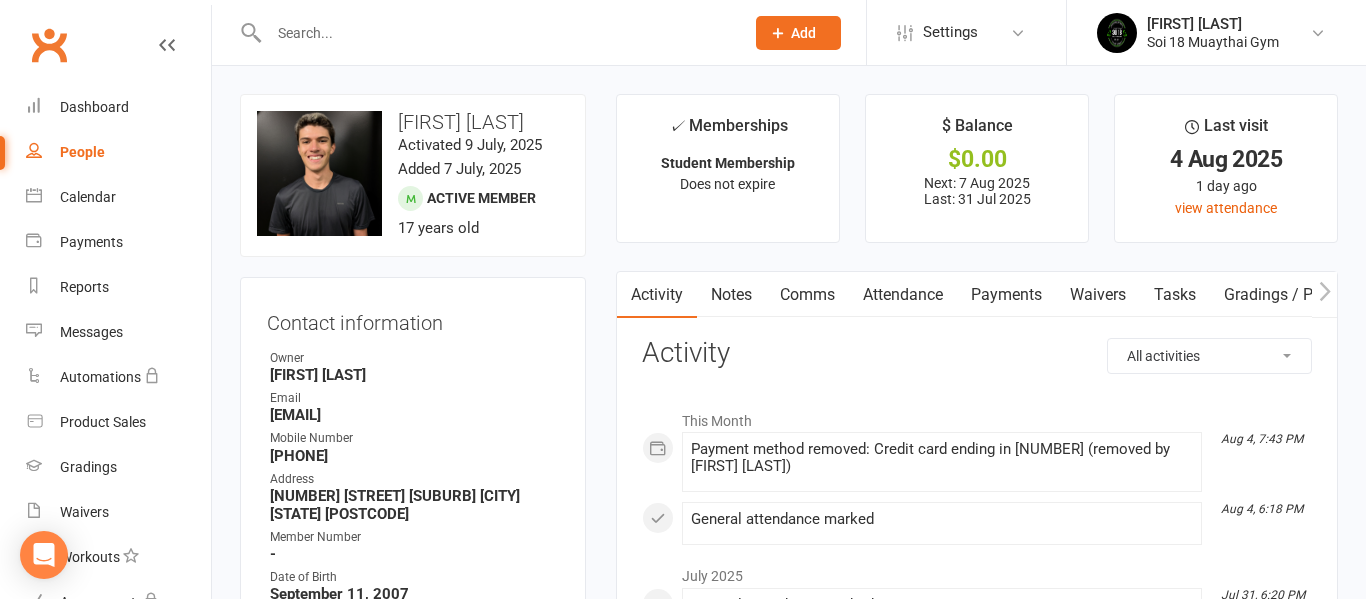click on "Clubworx" at bounding box center (105, 57) 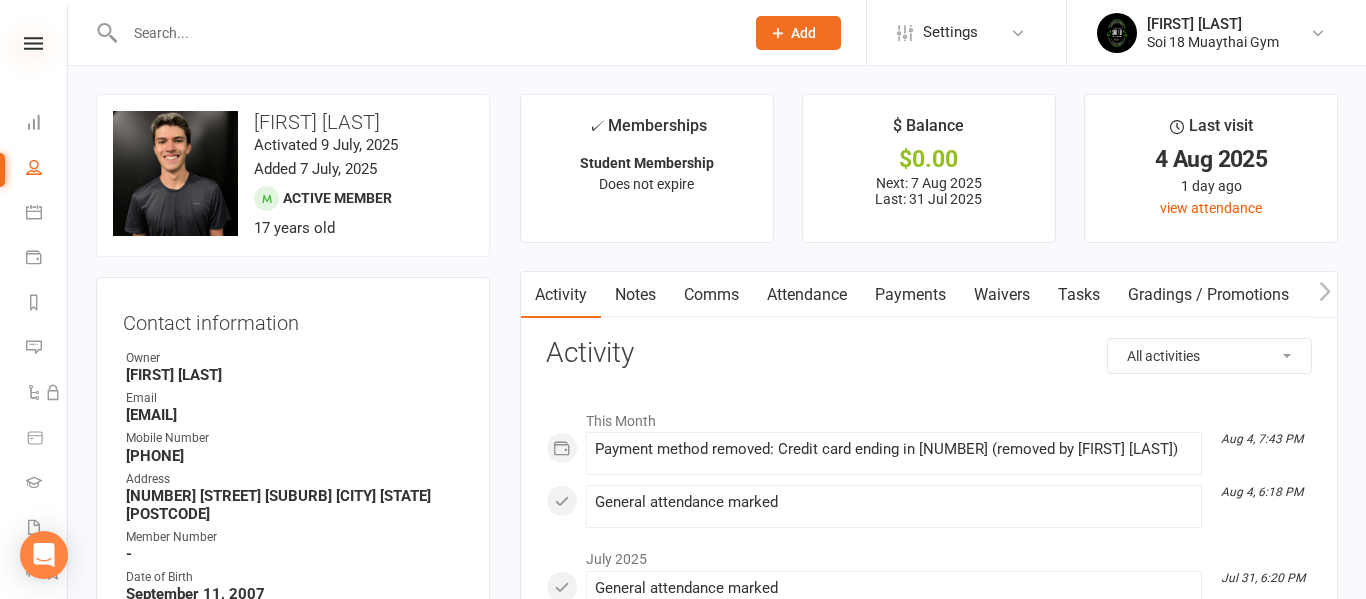 click at bounding box center (33, 43) 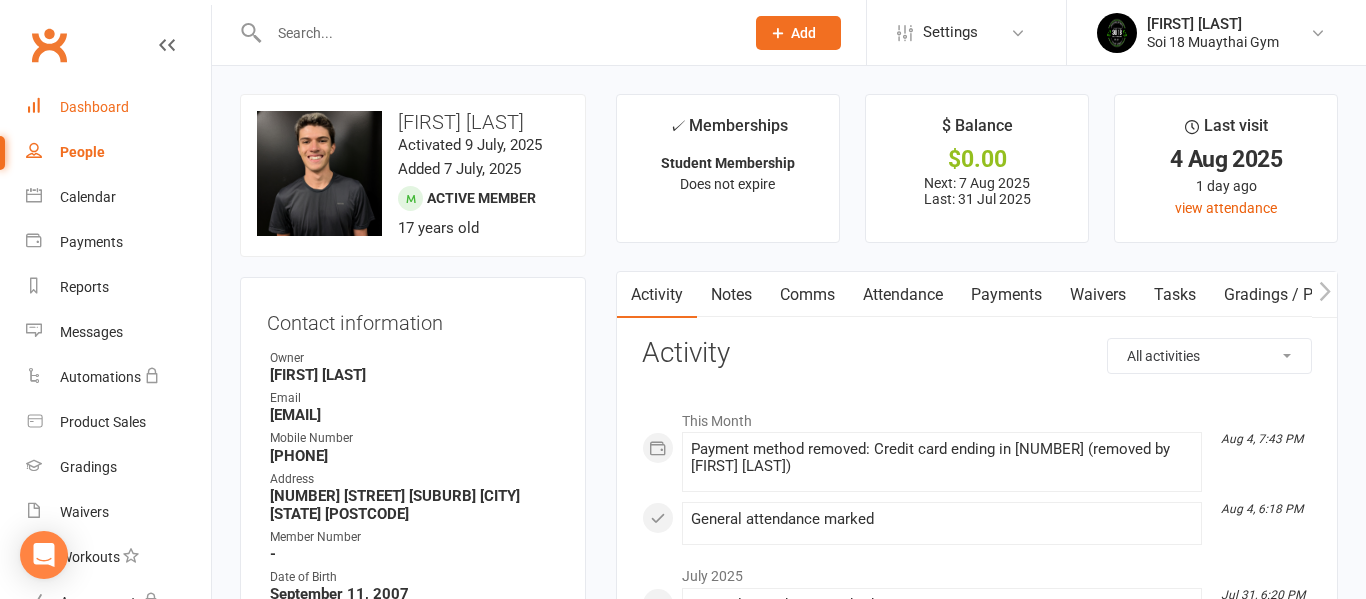 click on "Dashboard" at bounding box center (94, 107) 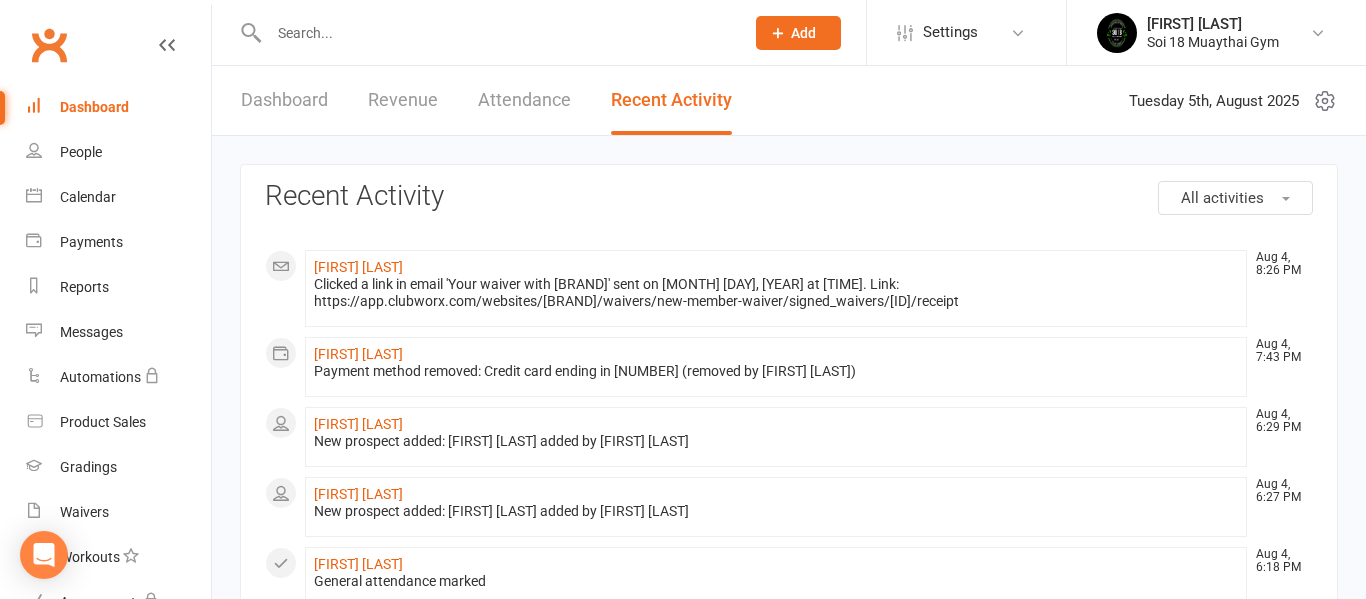 click at bounding box center [496, 33] 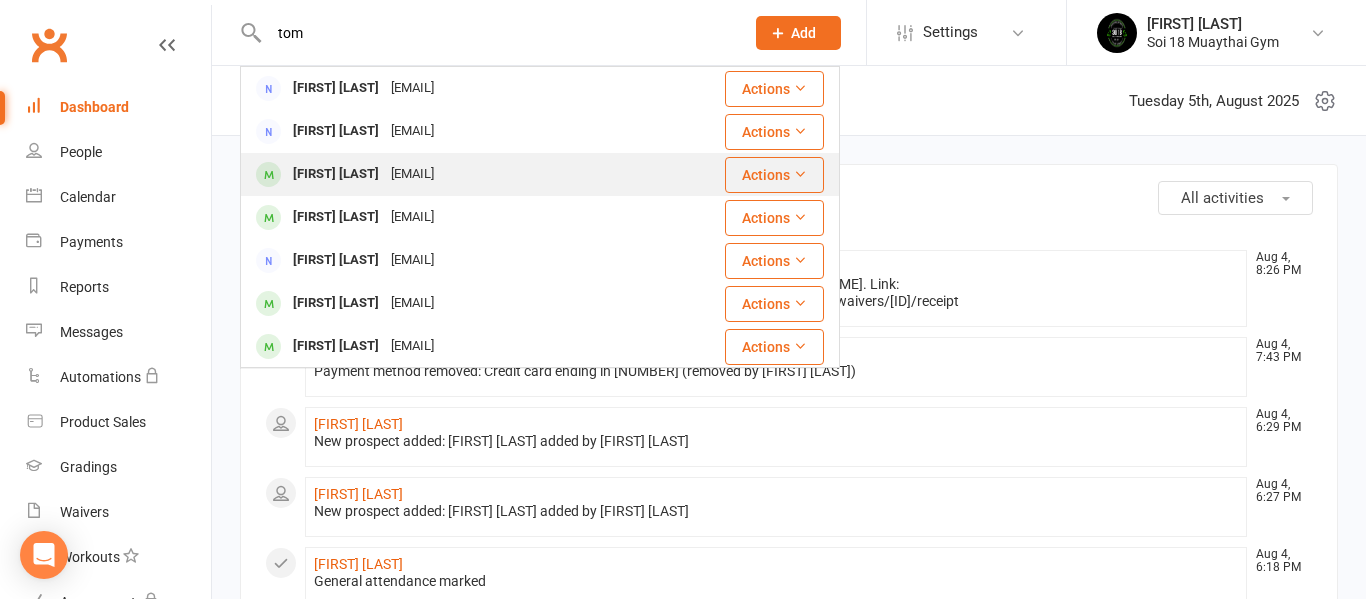 type on "tom" 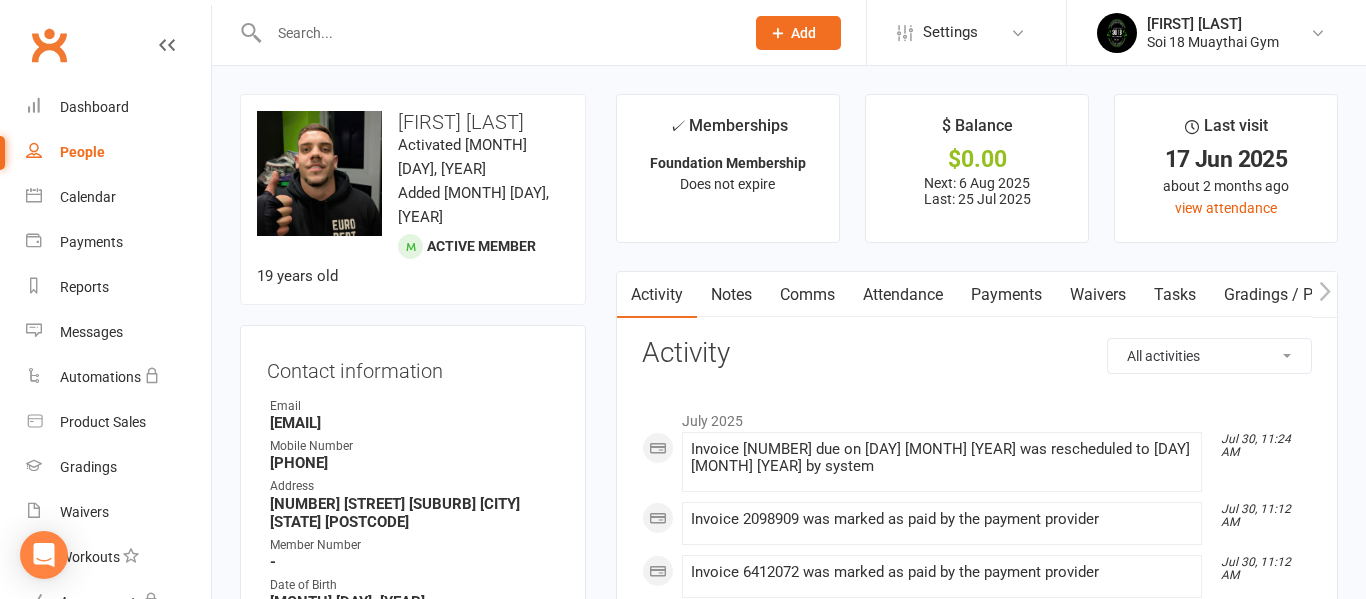 click on "Payments" at bounding box center [1006, 295] 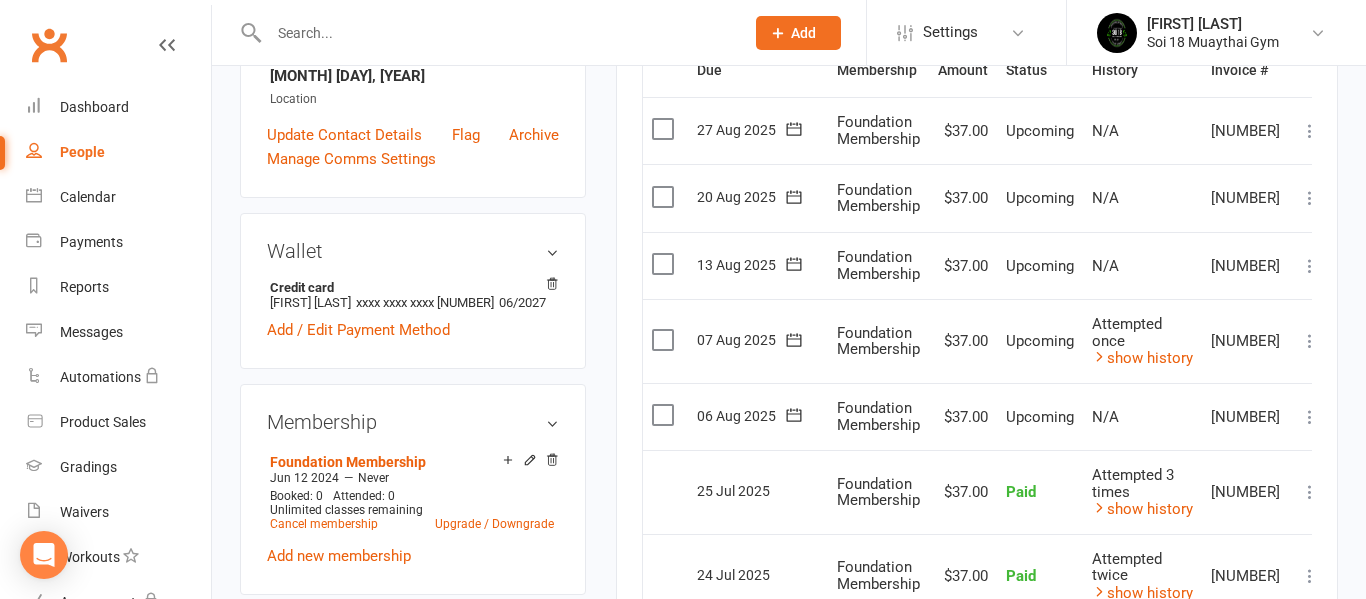 scroll, scrollTop: 528, scrollLeft: 0, axis: vertical 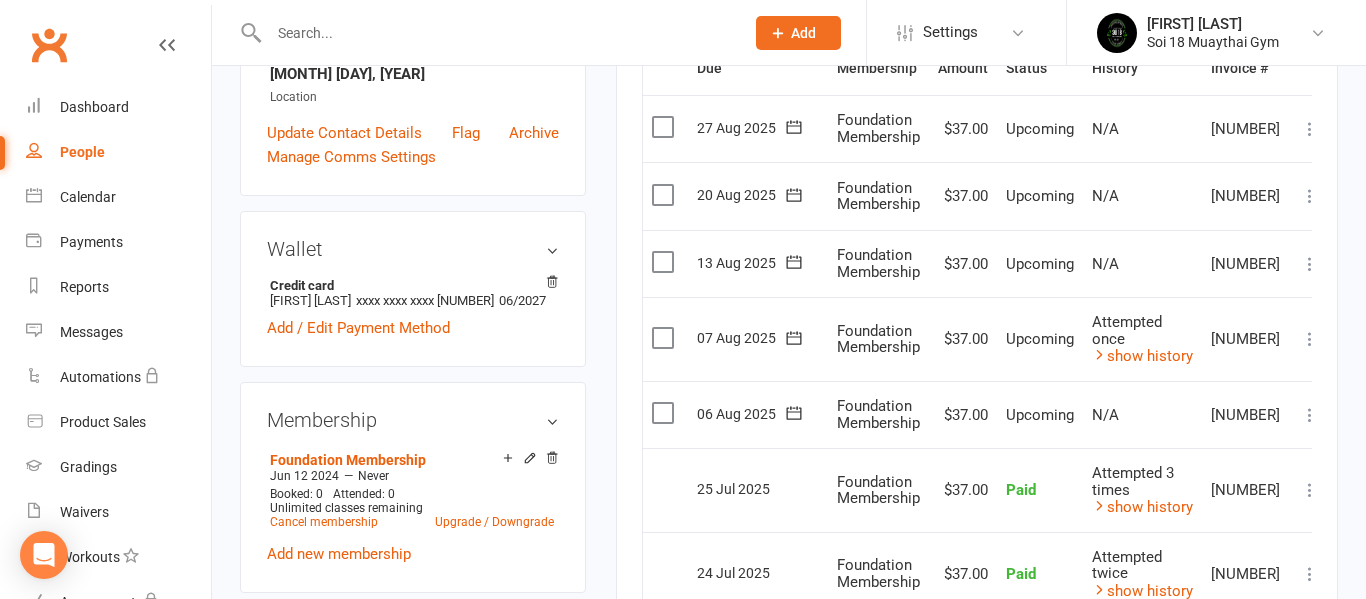 click at bounding box center [1310, 339] 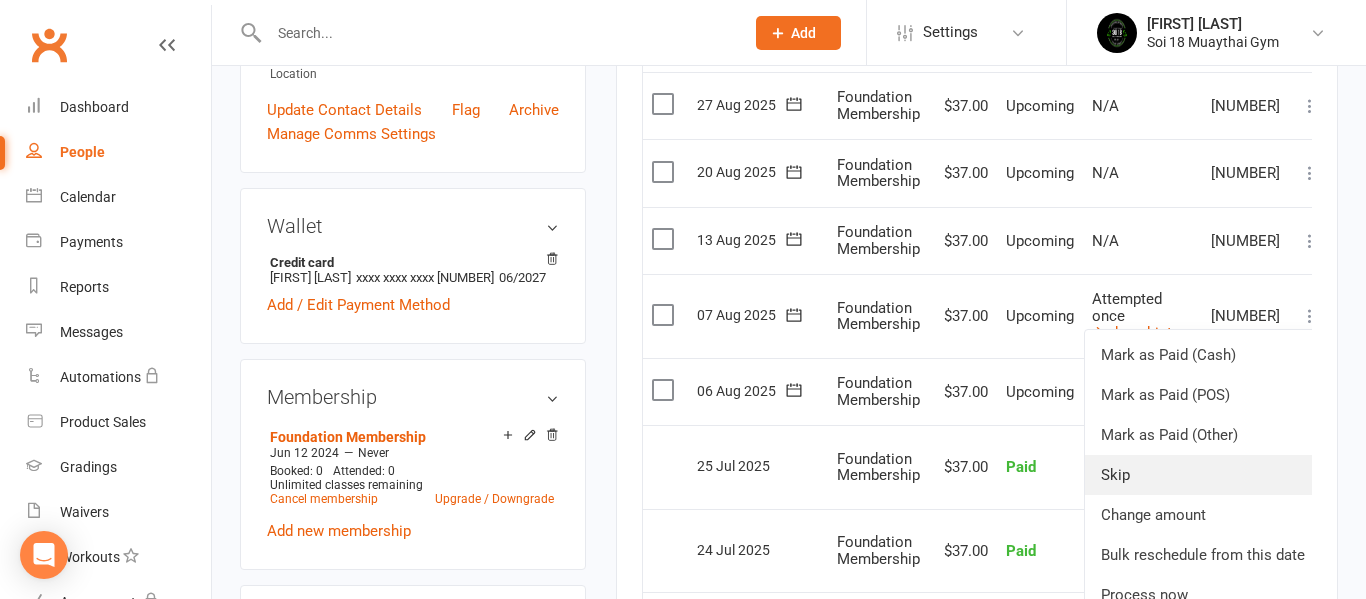scroll, scrollTop: 559, scrollLeft: 0, axis: vertical 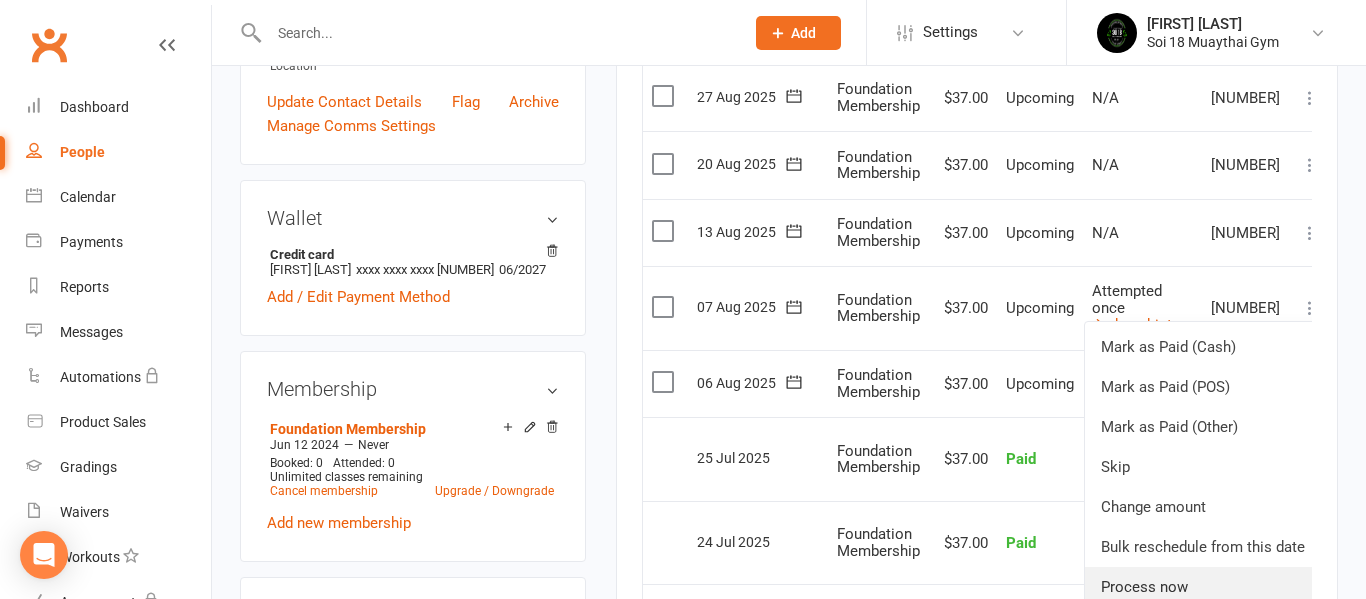 click on "Process now" at bounding box center (1203, 587) 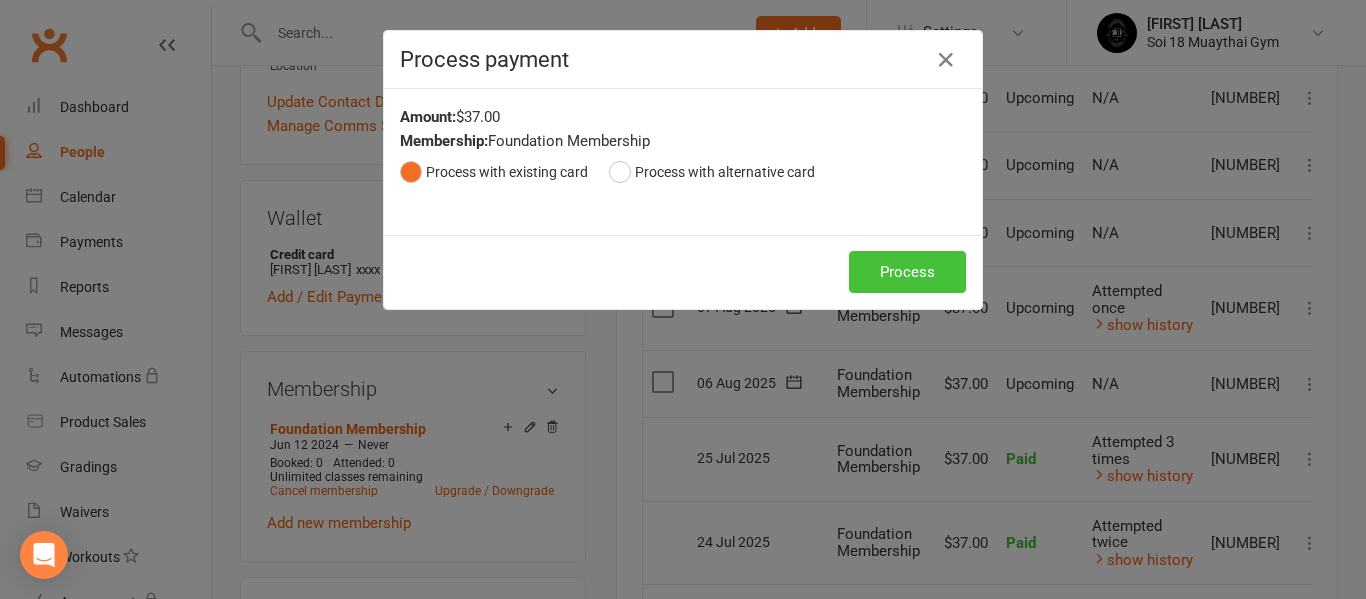 click on "Process" at bounding box center [907, 272] 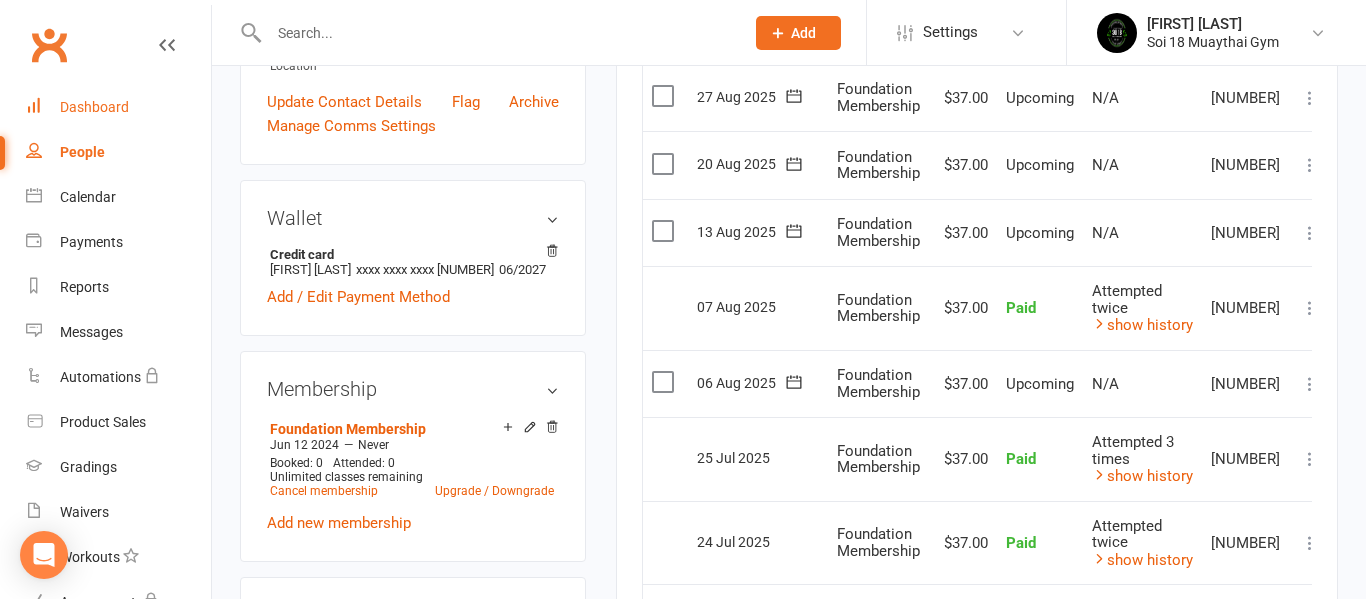 click on "Dashboard" at bounding box center (94, 107) 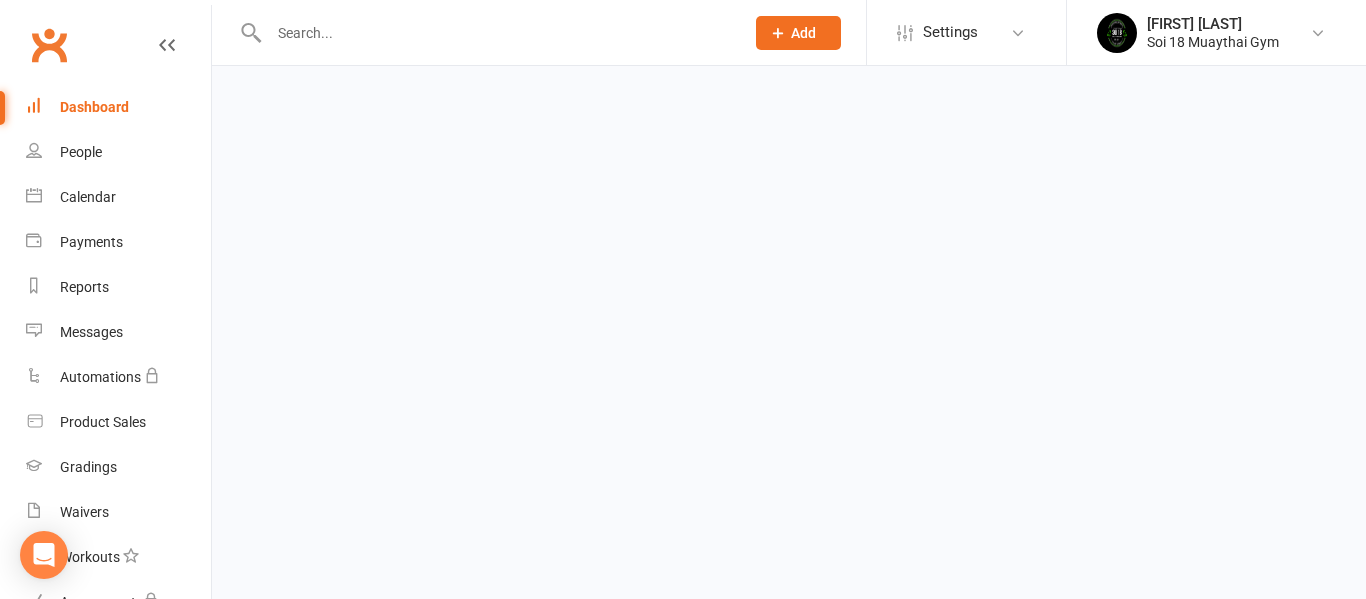 scroll, scrollTop: 0, scrollLeft: 0, axis: both 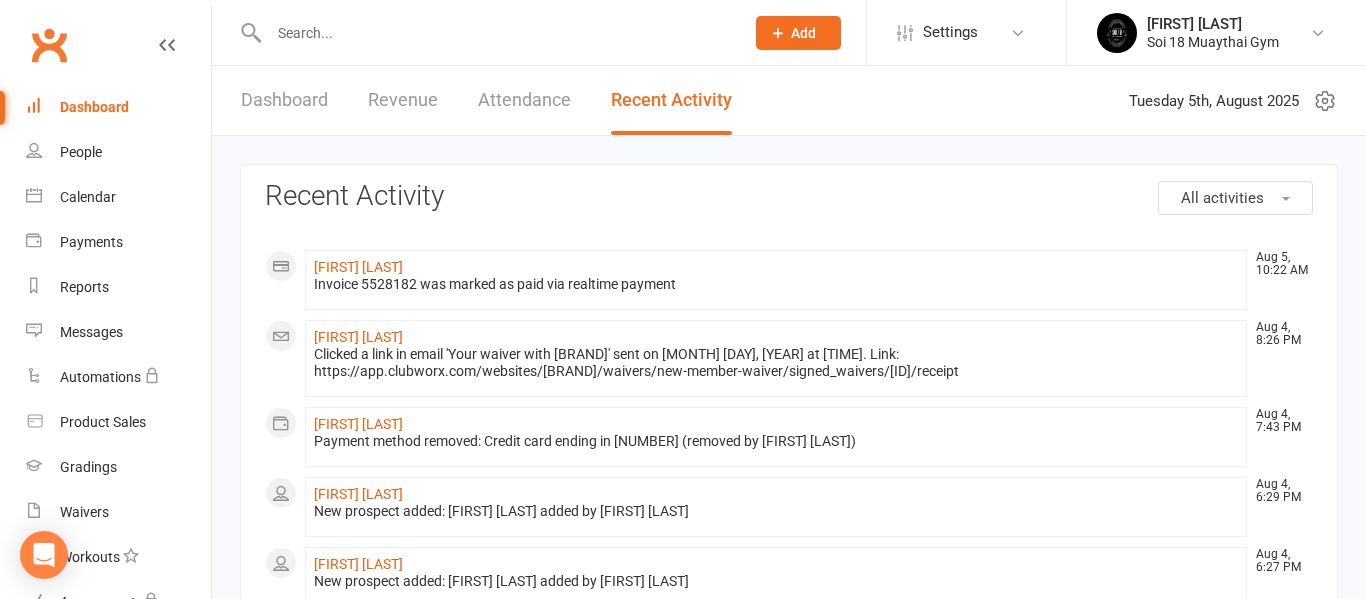 click on "Dashboard" at bounding box center [284, 100] 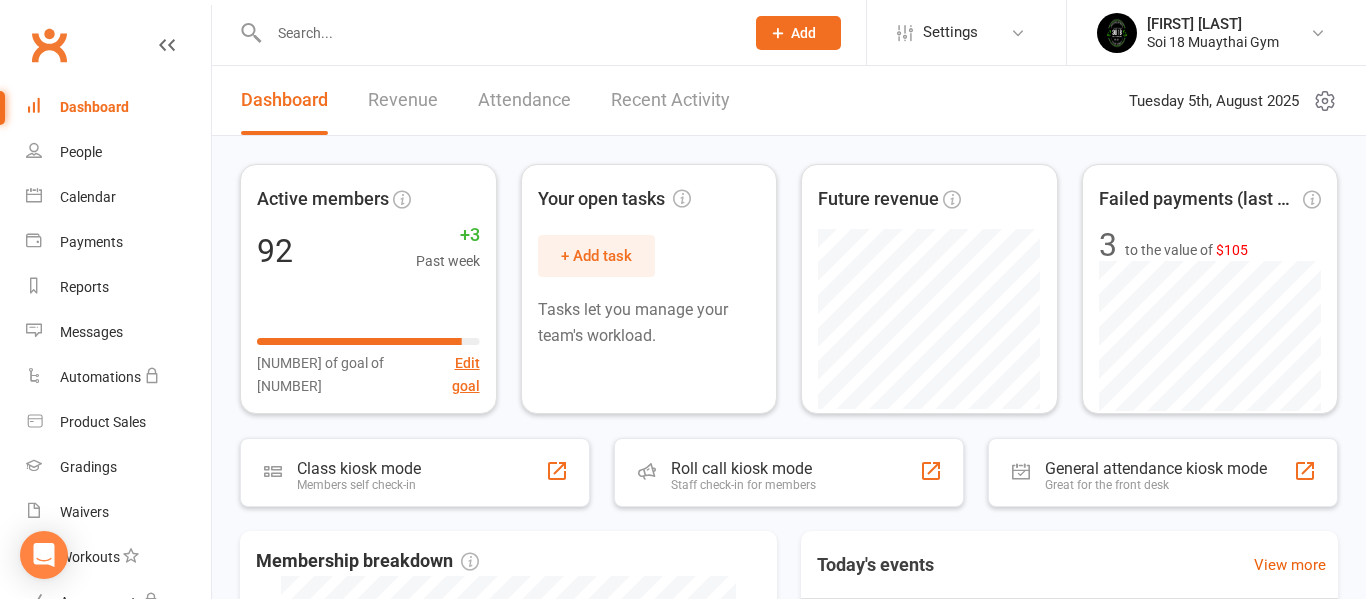 click at bounding box center (496, 33) 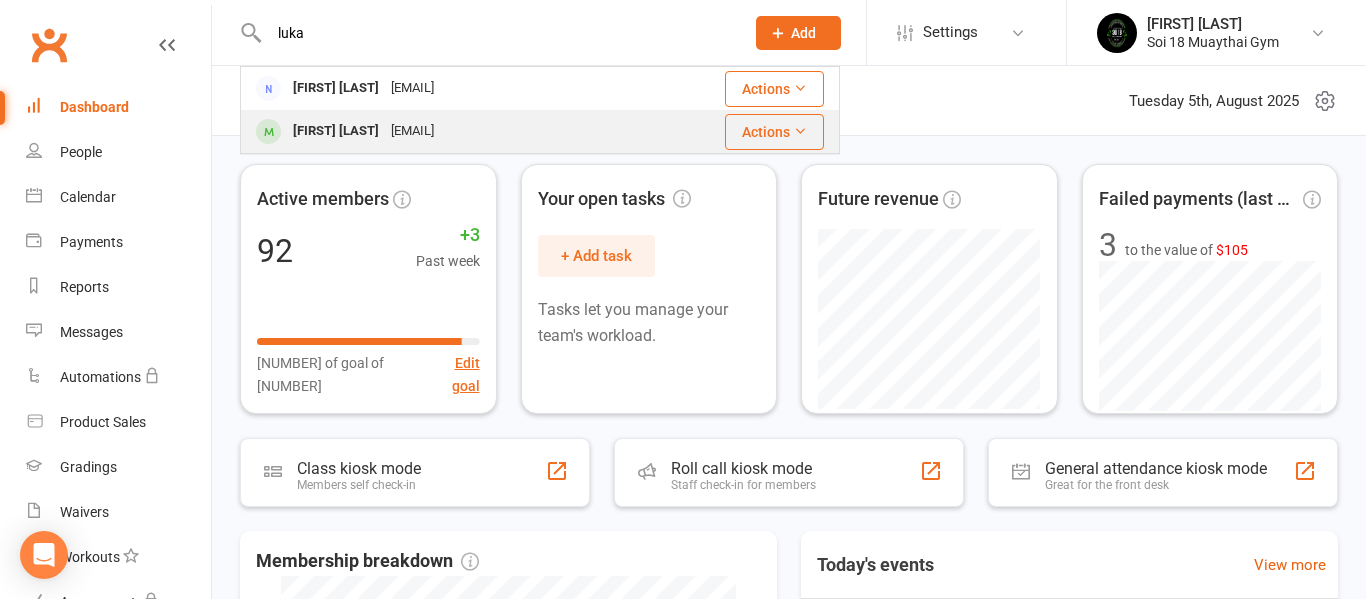 type on "luka" 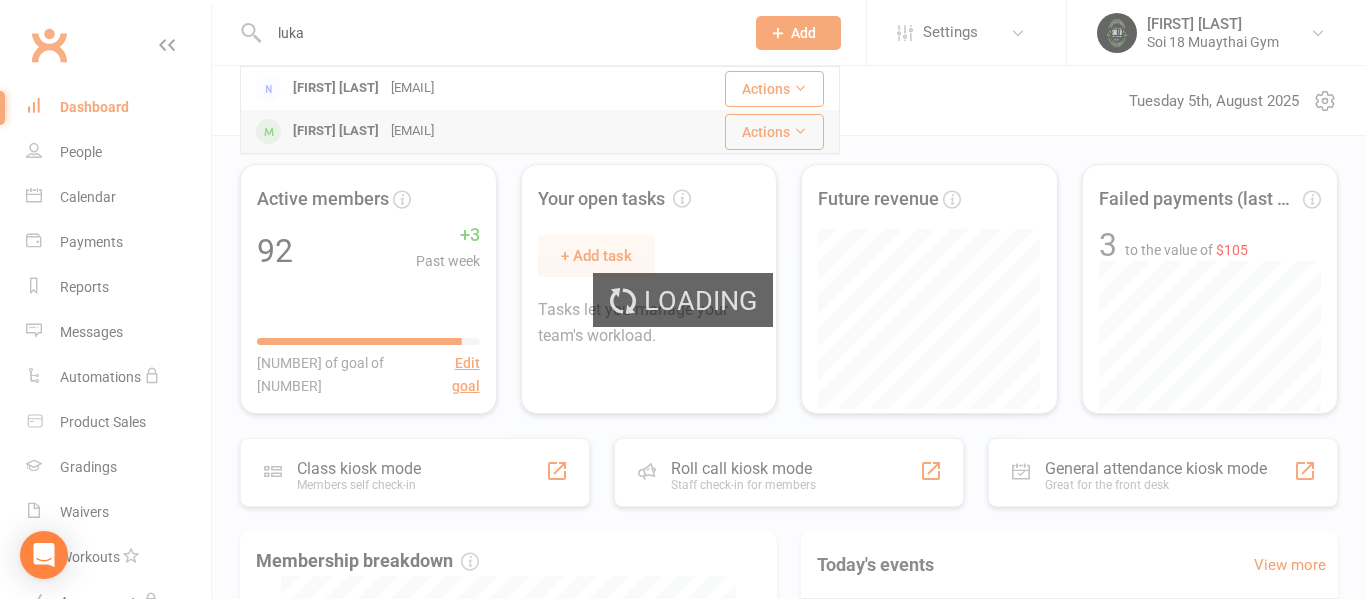 type 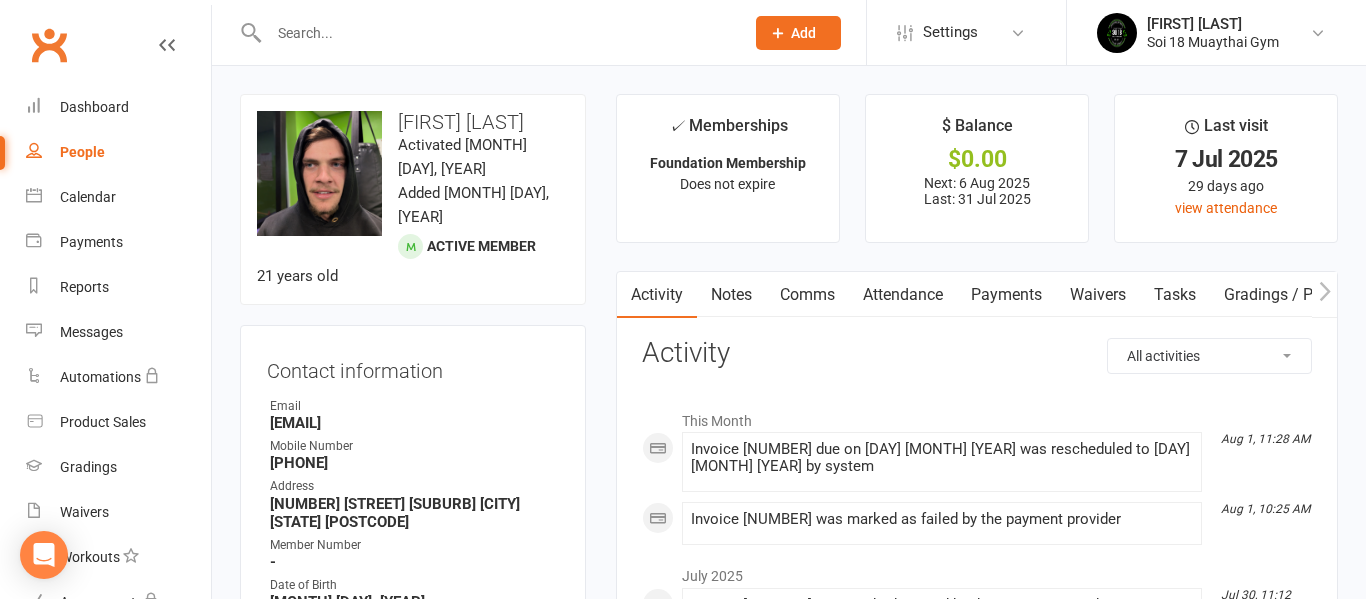 click on "Payments" at bounding box center [1006, 295] 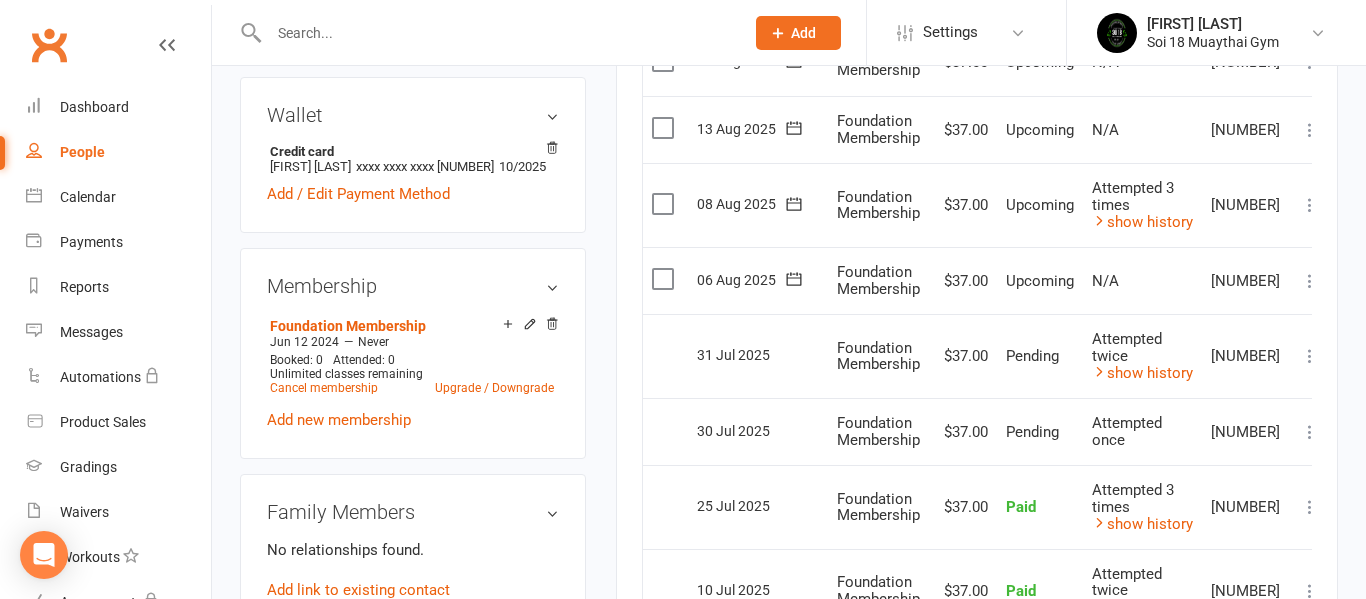 scroll, scrollTop: 658, scrollLeft: 0, axis: vertical 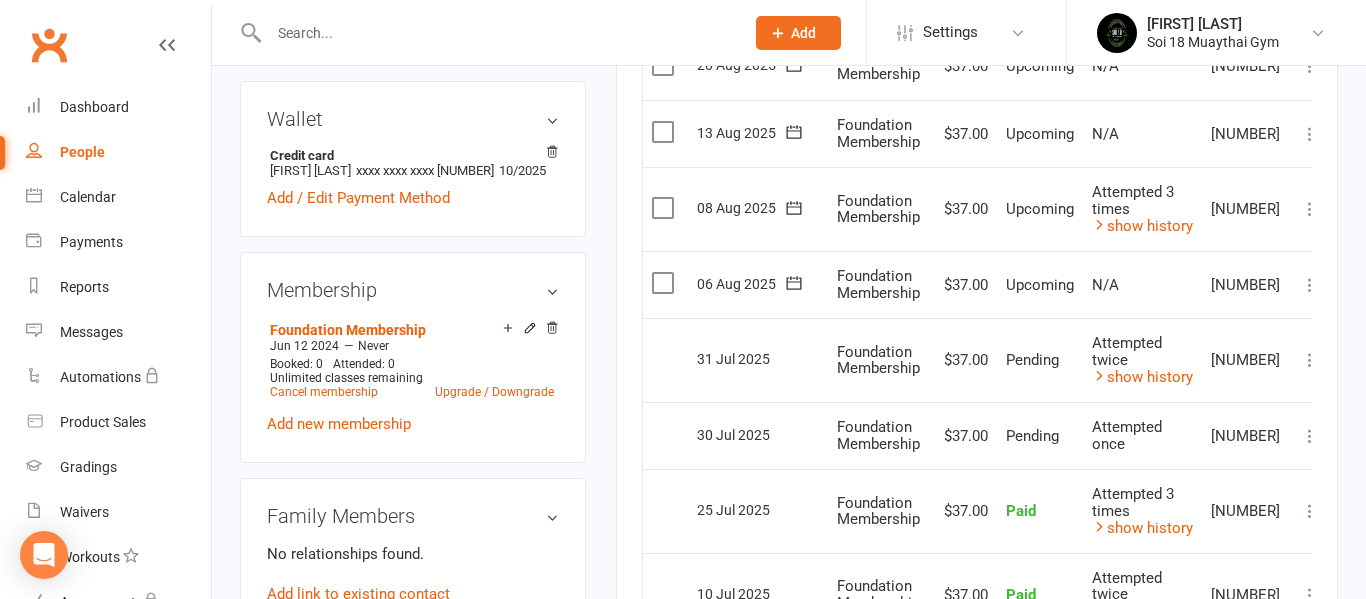 click at bounding box center [1310, 209] 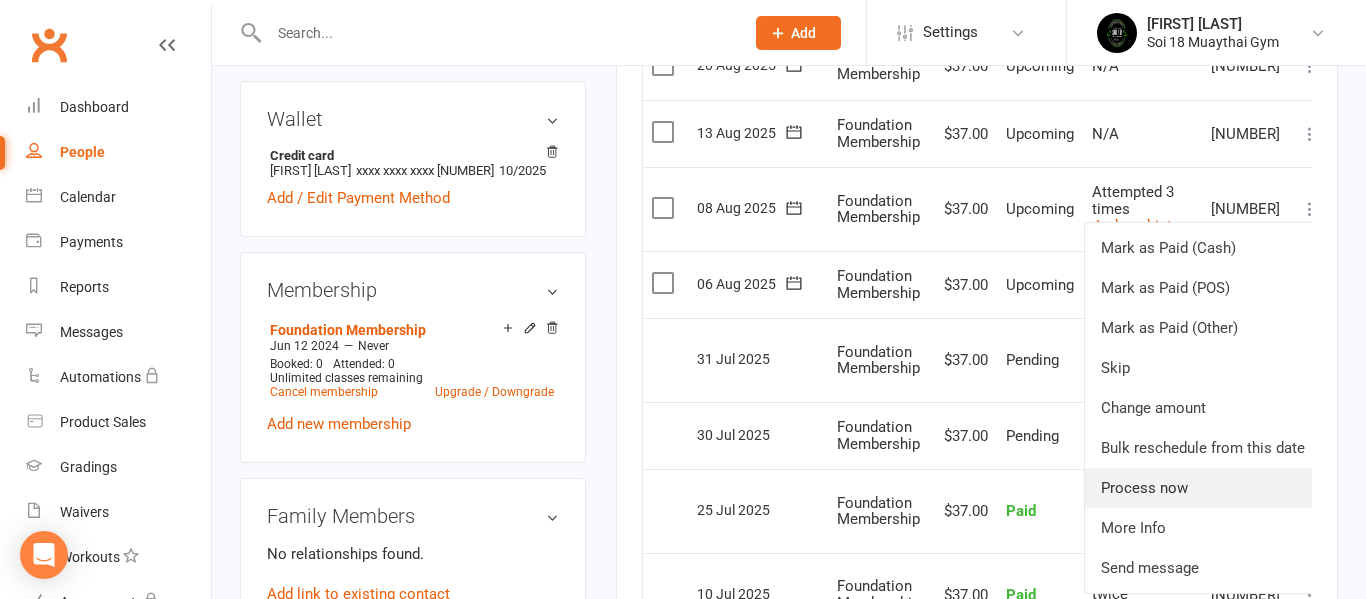 click on "Process now" at bounding box center (1203, 488) 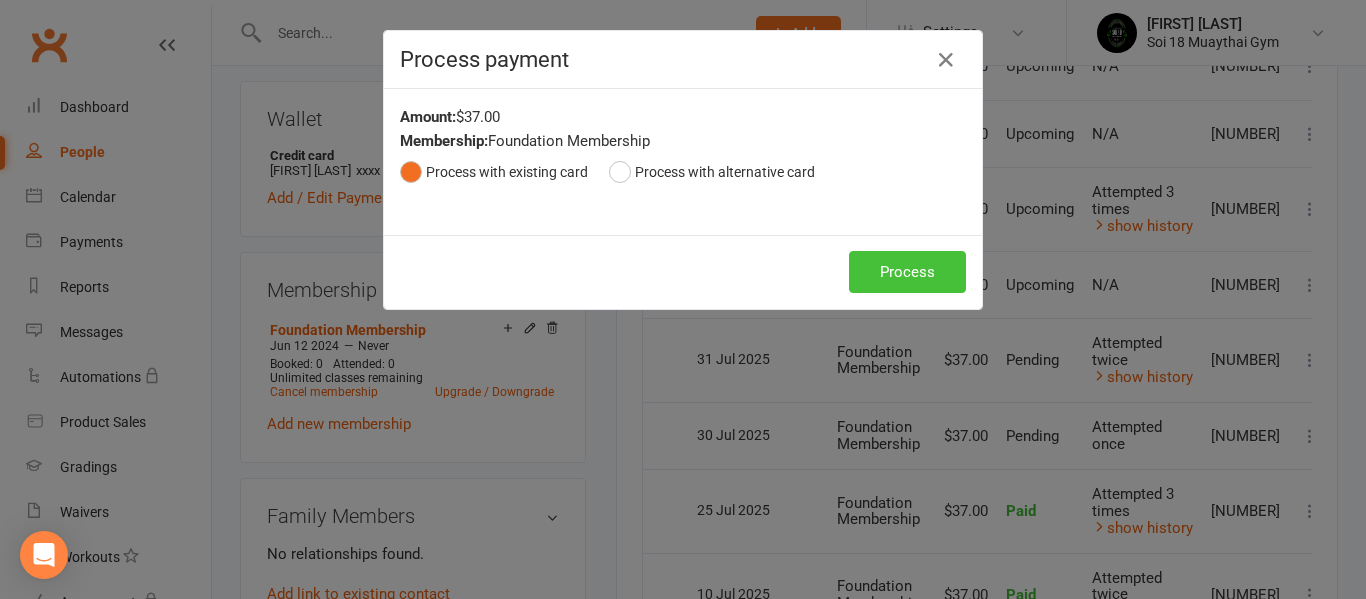 click on "Process" at bounding box center [907, 272] 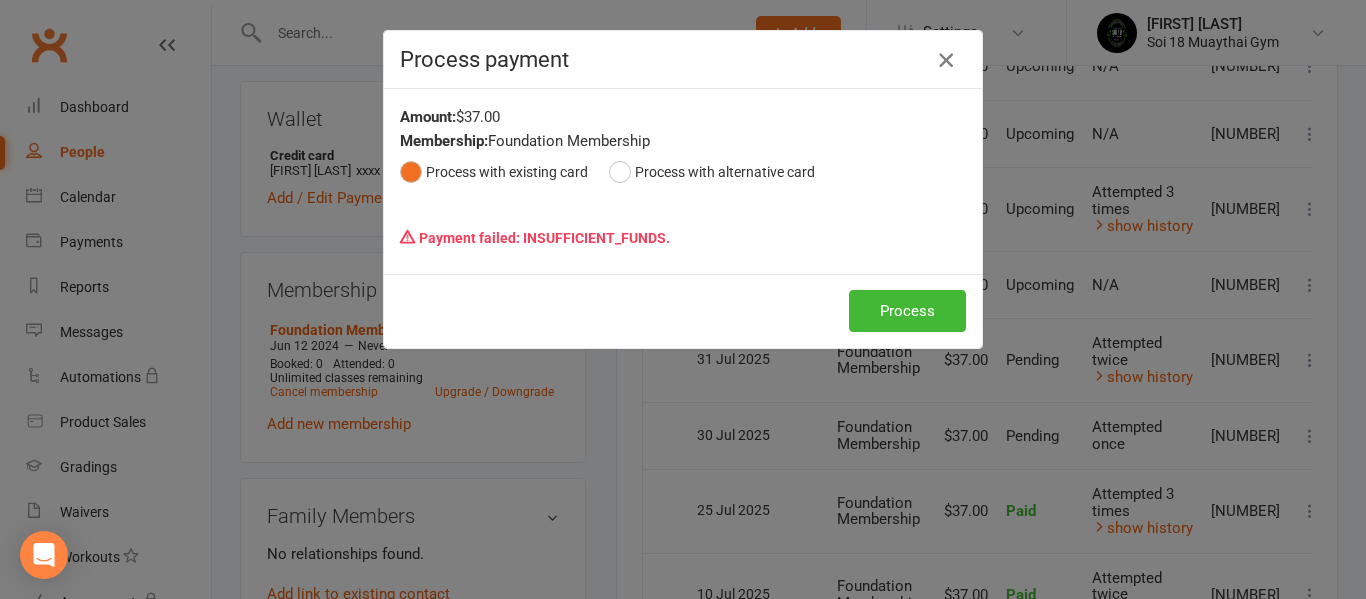 click at bounding box center (946, 60) 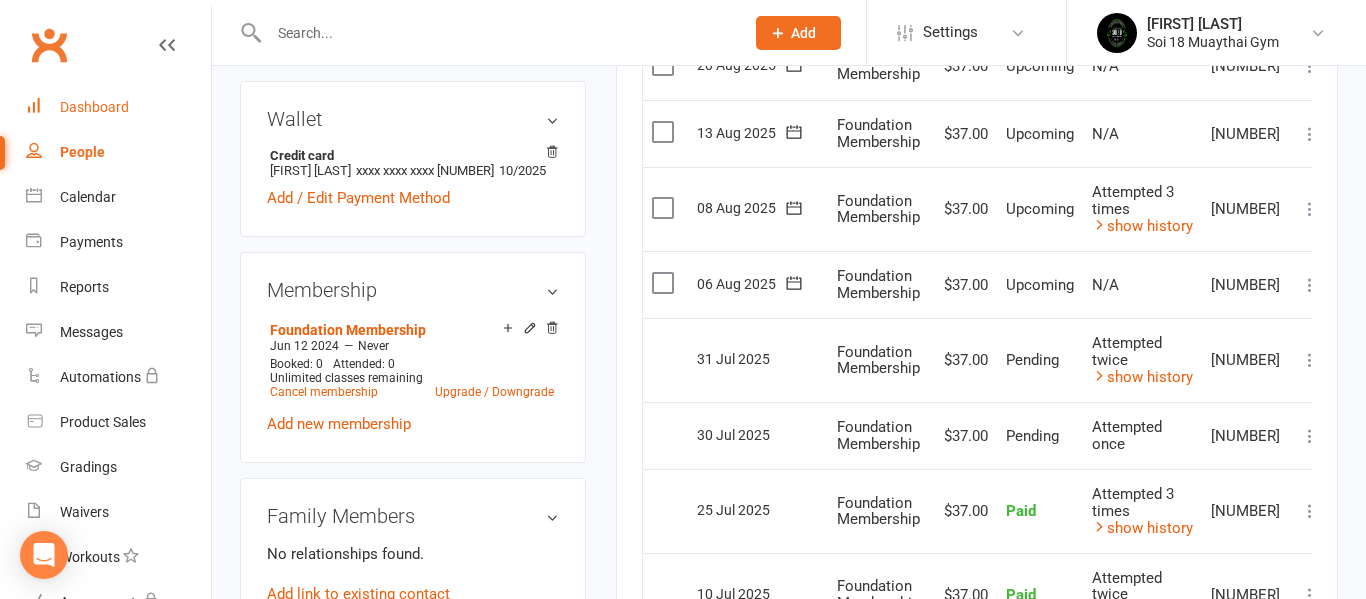 click on "Dashboard" at bounding box center [118, 107] 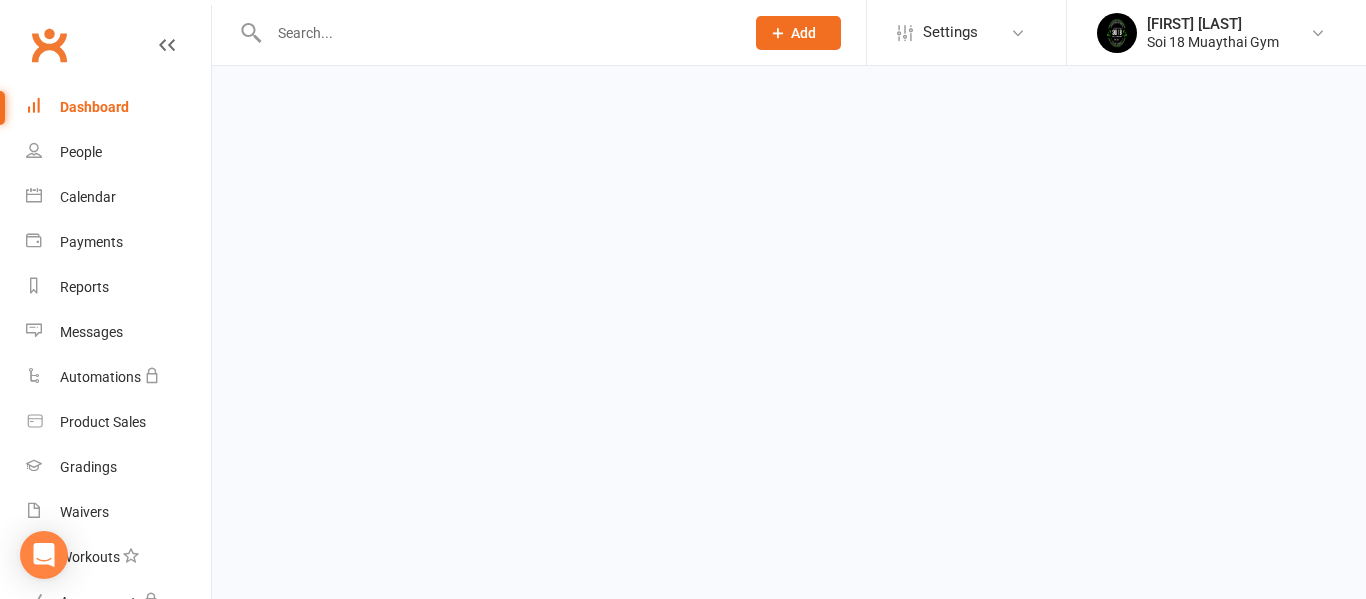 scroll, scrollTop: 0, scrollLeft: 0, axis: both 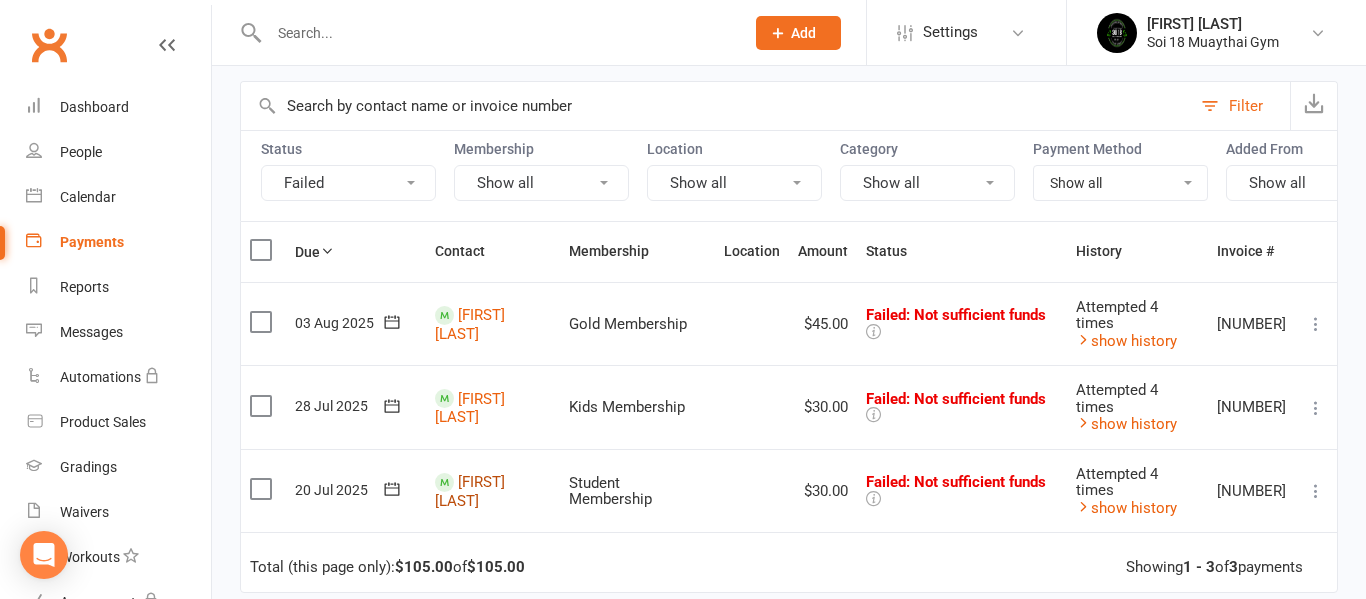 click on "[FIRST] [LAST]" at bounding box center [470, 491] 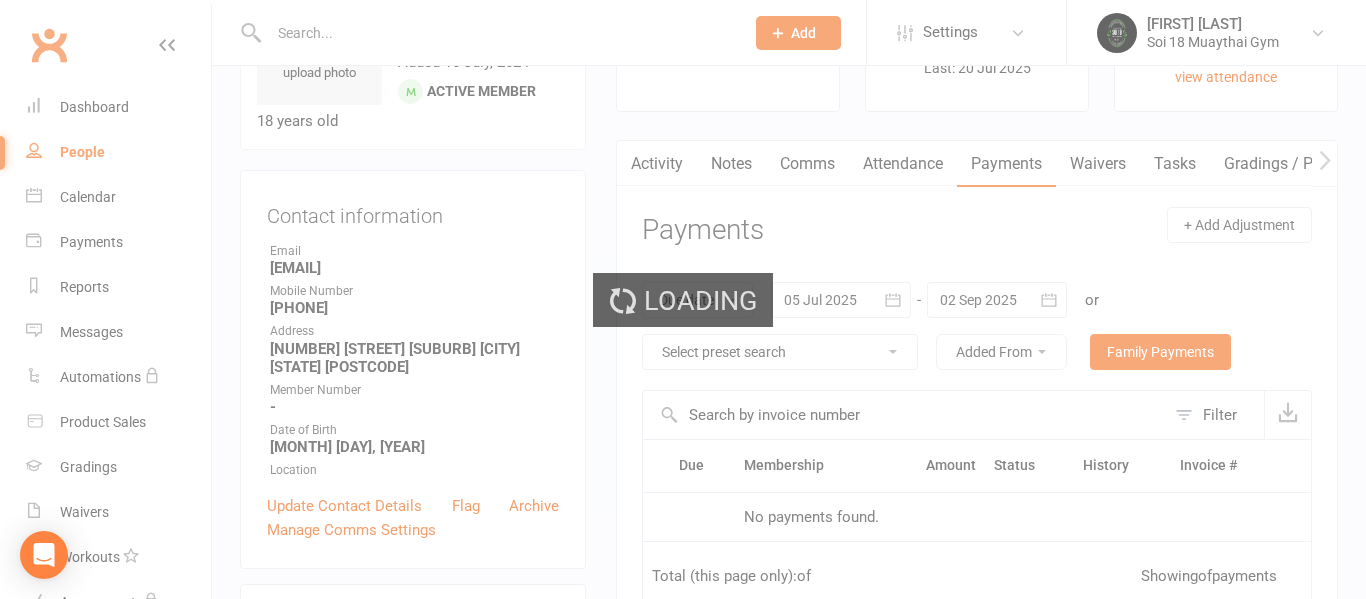 scroll, scrollTop: 0, scrollLeft: 0, axis: both 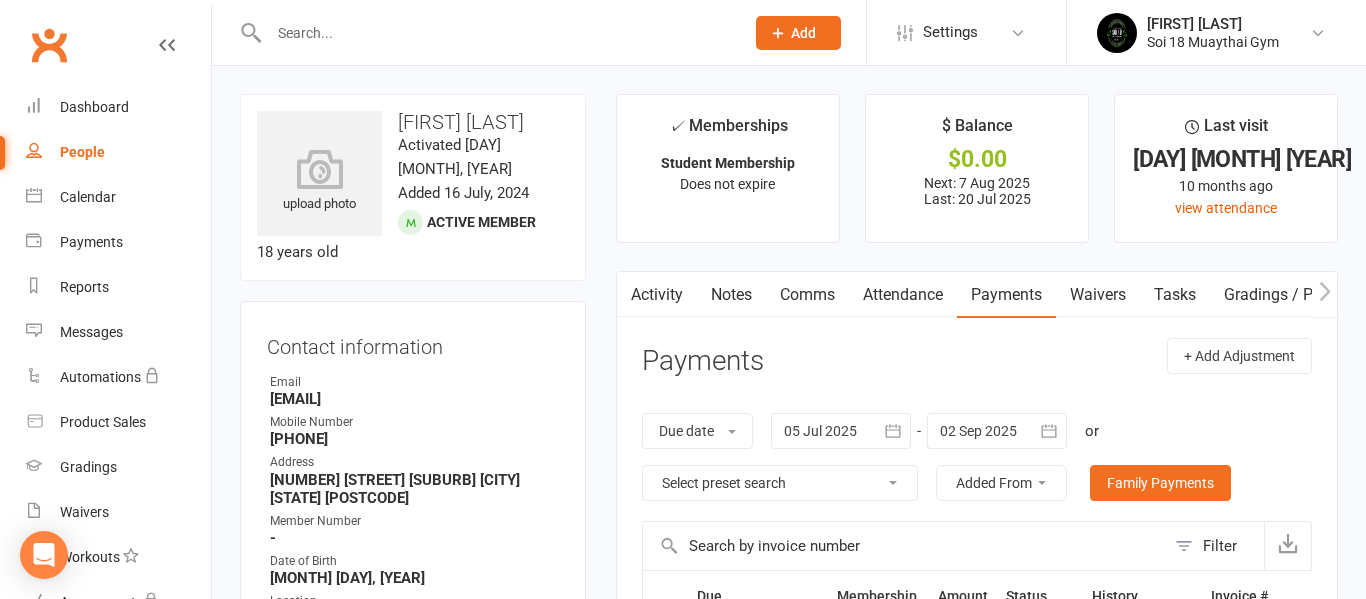 click on "Payments" at bounding box center [1006, 295] 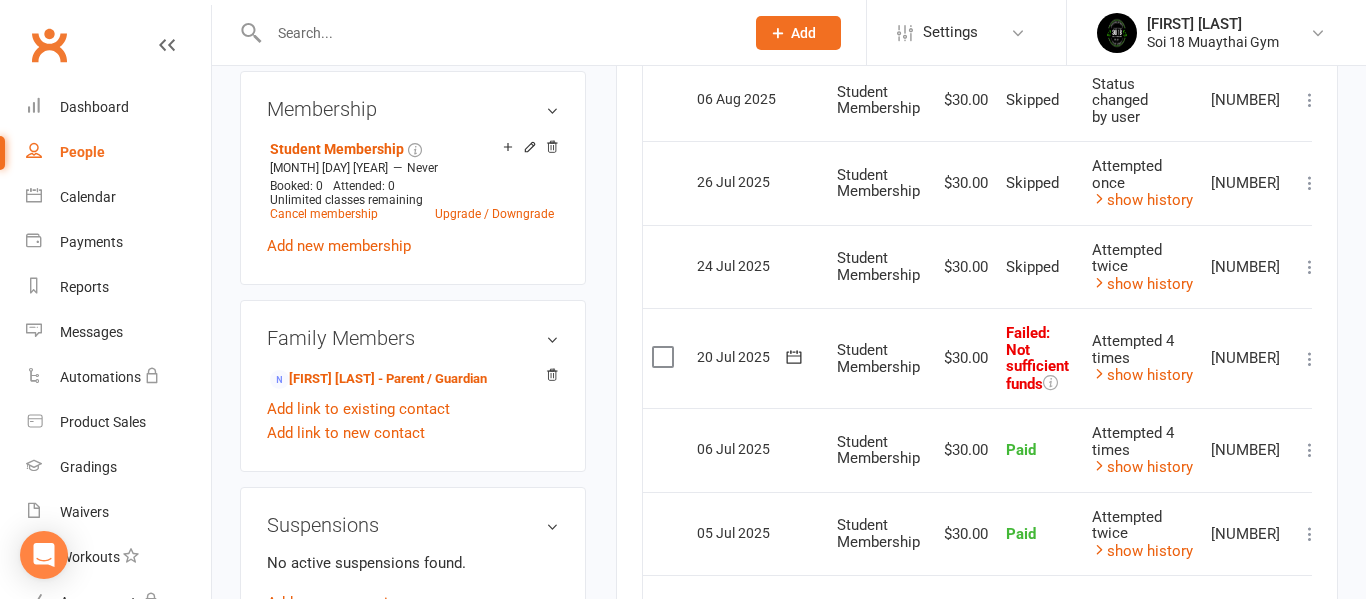 scroll, scrollTop: 851, scrollLeft: 0, axis: vertical 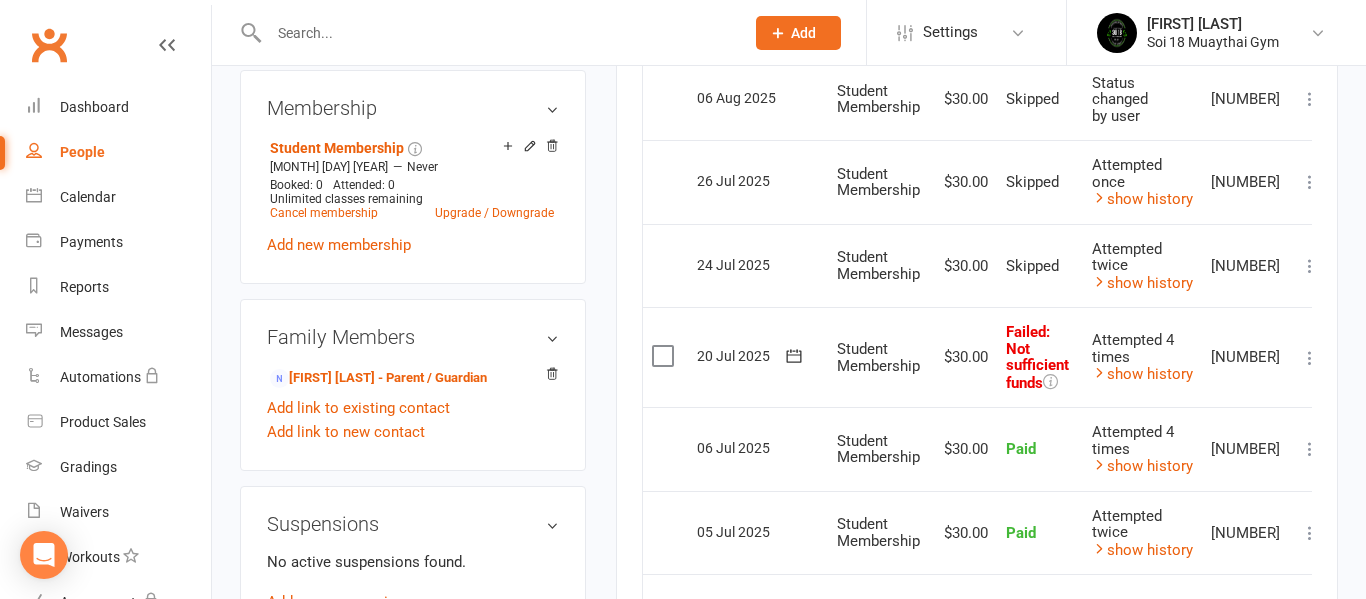 click at bounding box center (1310, 358) 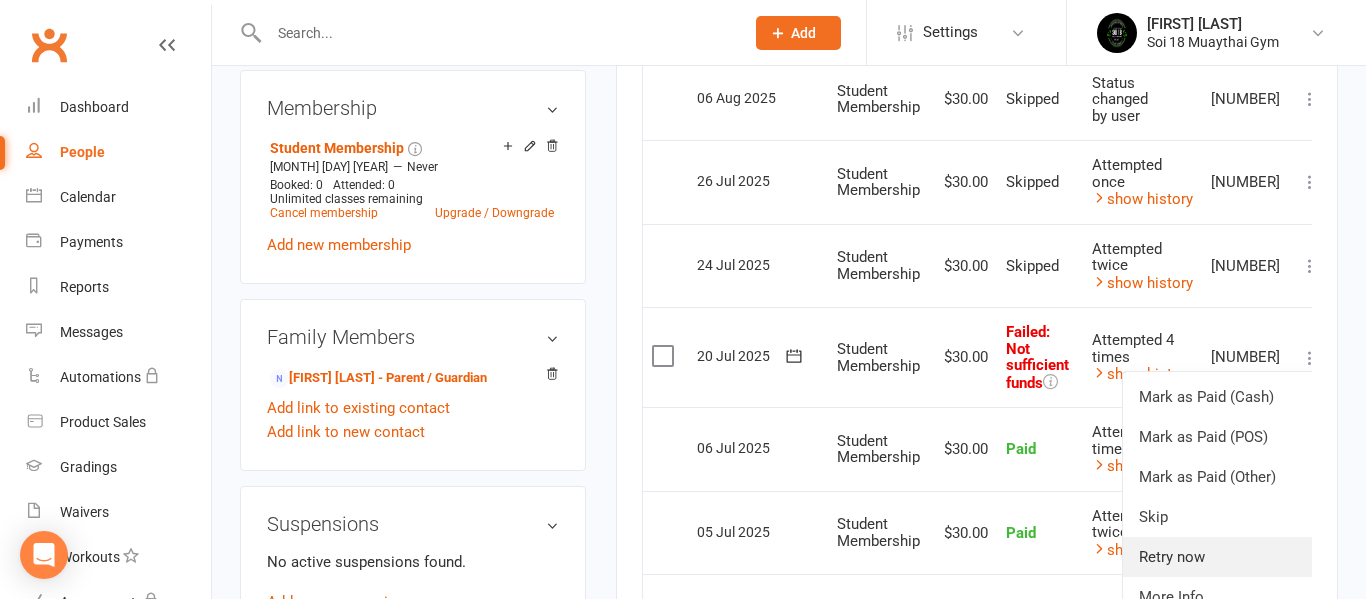click on "Retry now" at bounding box center [1222, 557] 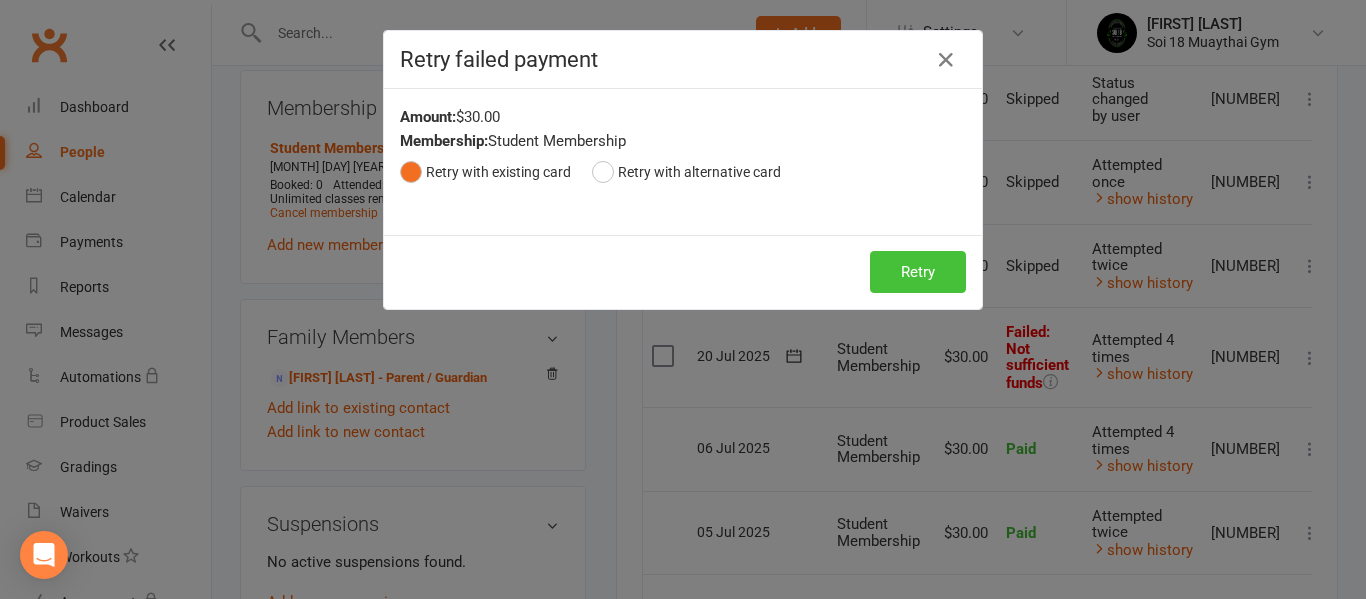 click on "Retry" at bounding box center [918, 272] 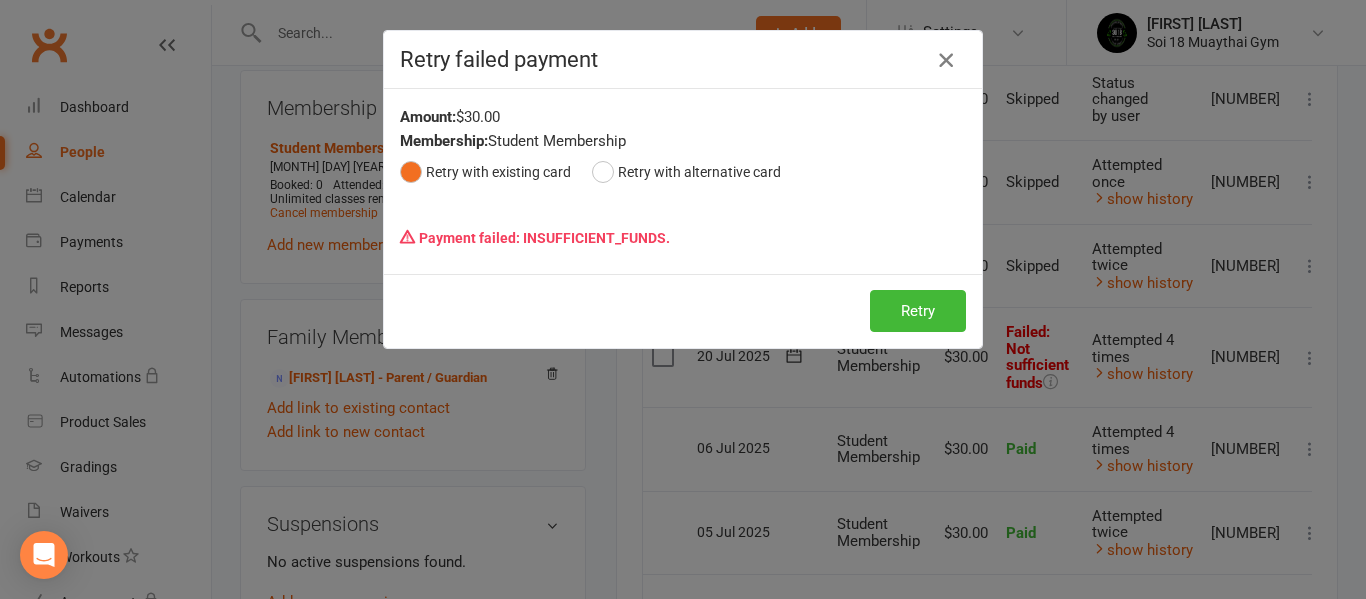click at bounding box center (946, 60) 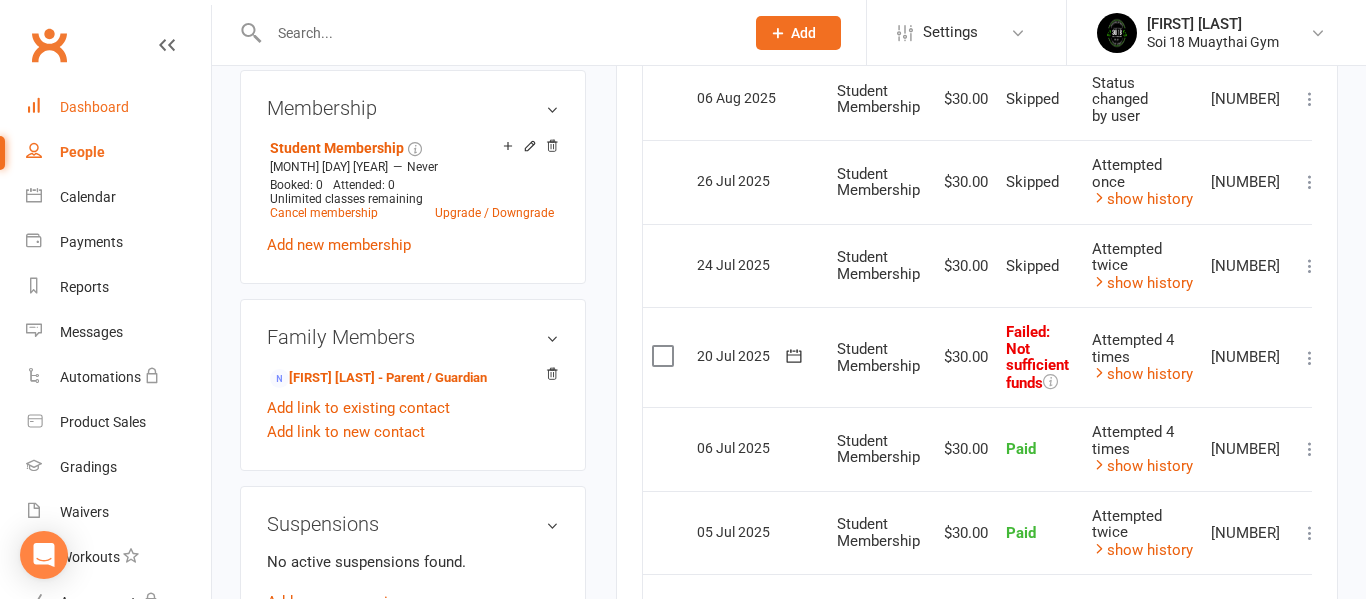 click on "Dashboard" at bounding box center (118, 107) 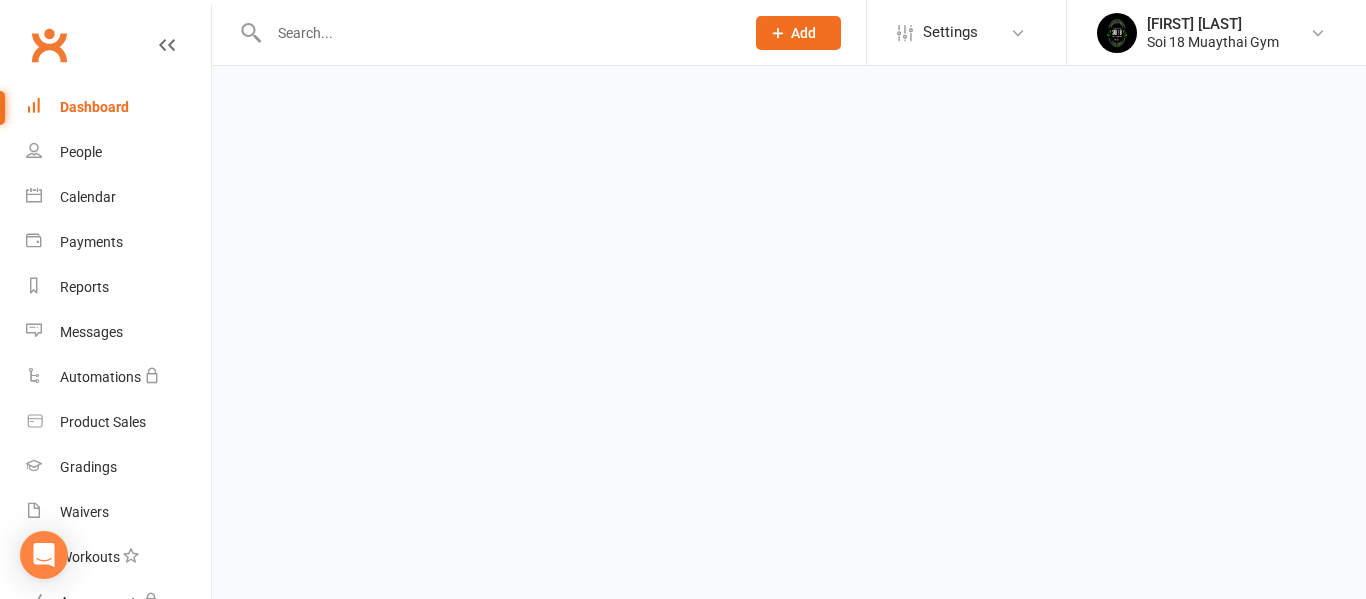 scroll, scrollTop: 0, scrollLeft: 0, axis: both 